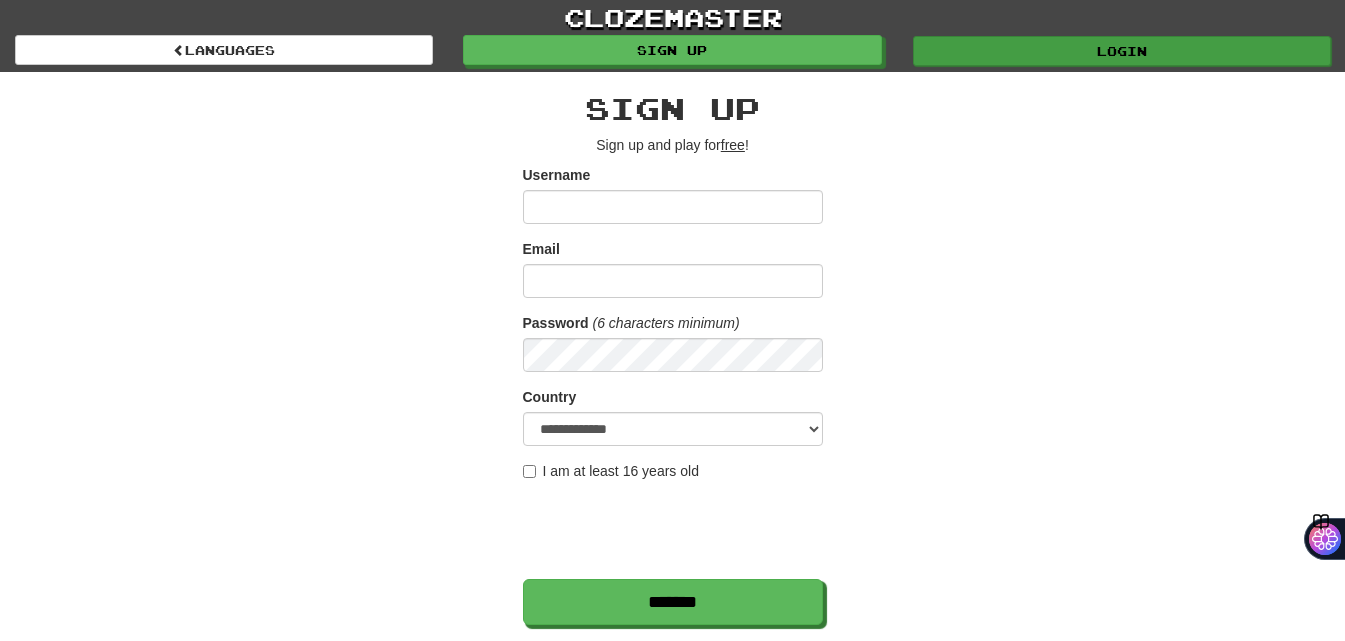 scroll, scrollTop: 0, scrollLeft: 0, axis: both 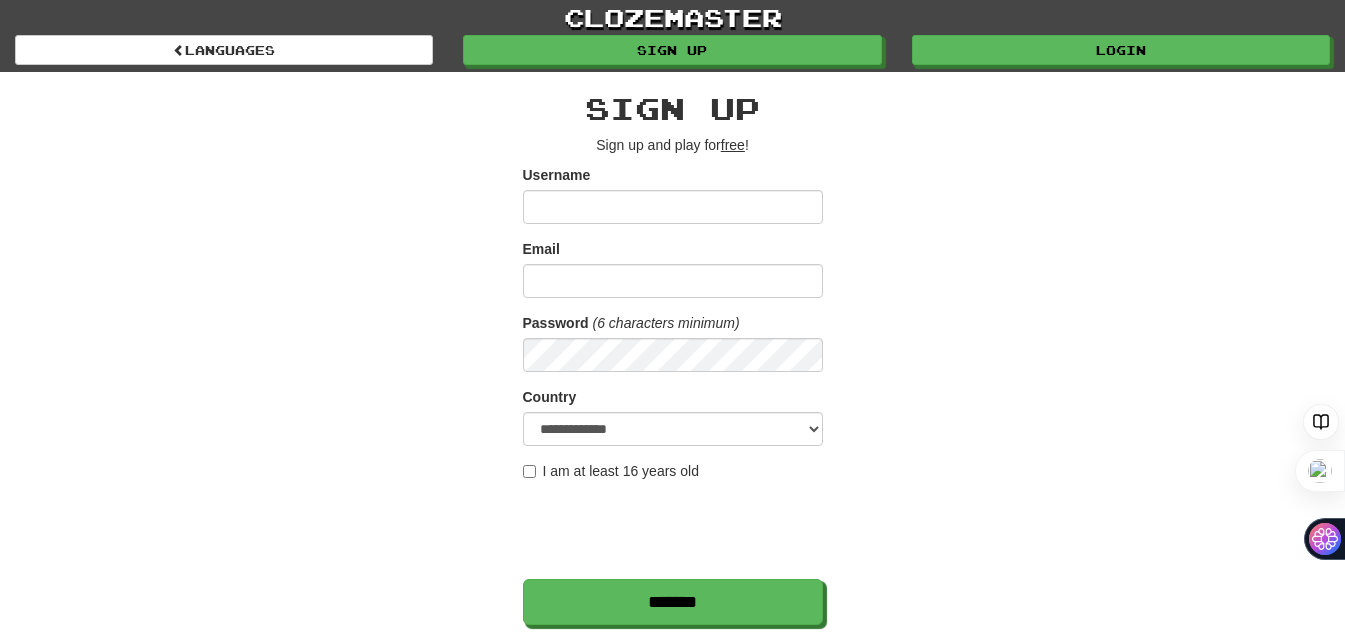 click on "Username" at bounding box center [673, 207] 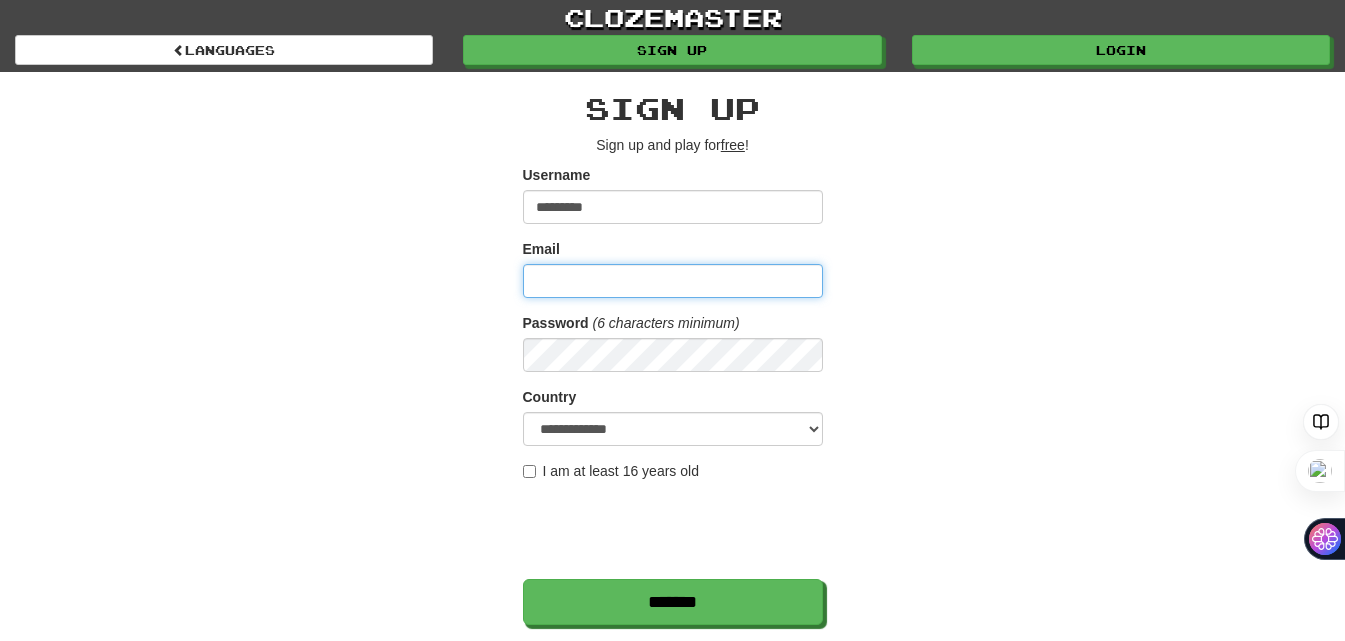 click on "Email" at bounding box center (673, 281) 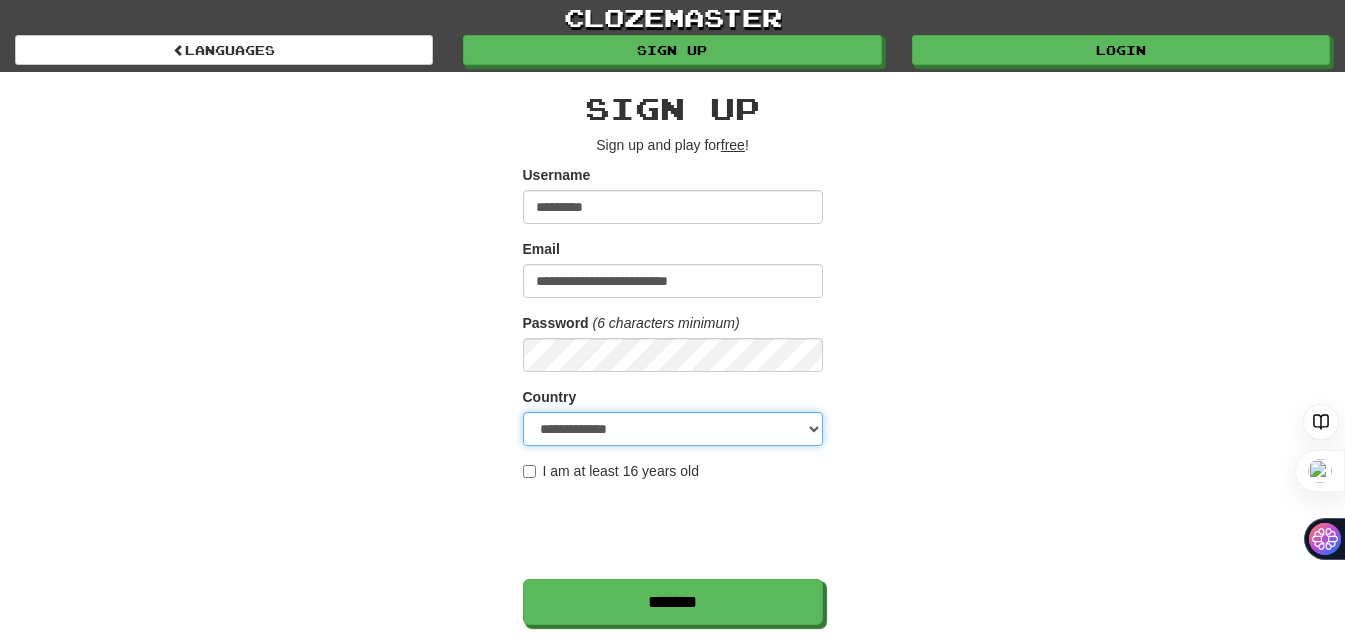 select on "**" 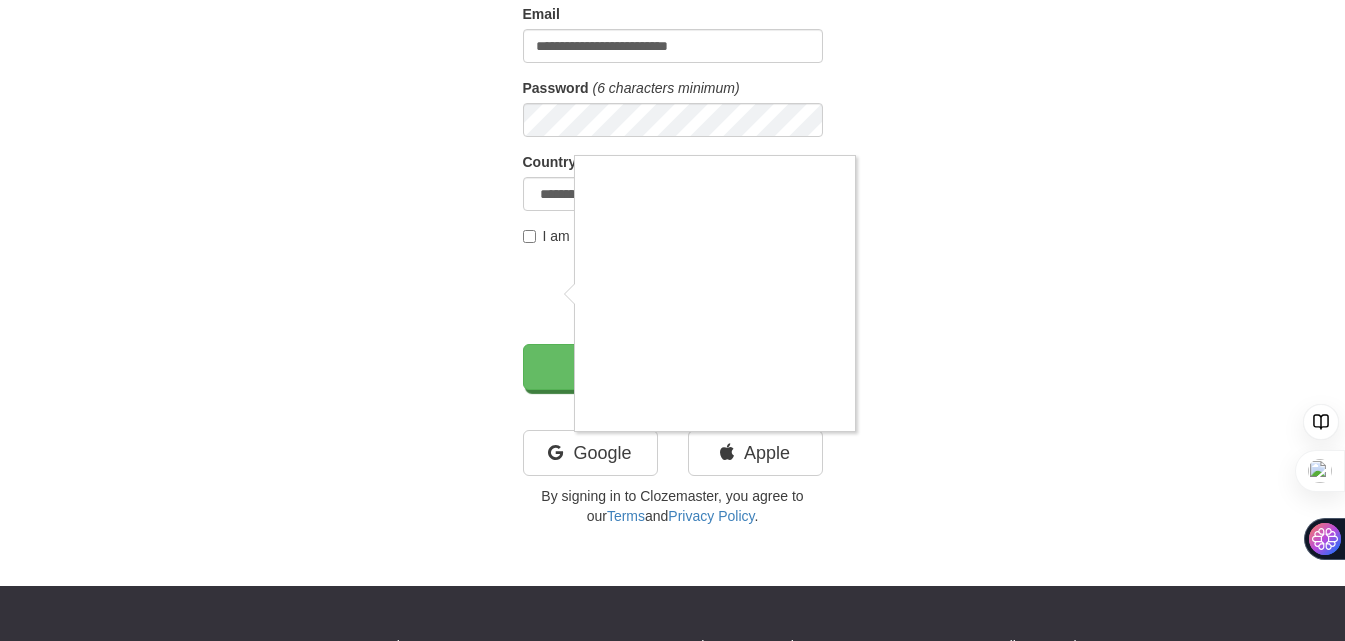 scroll, scrollTop: 257, scrollLeft: 0, axis: vertical 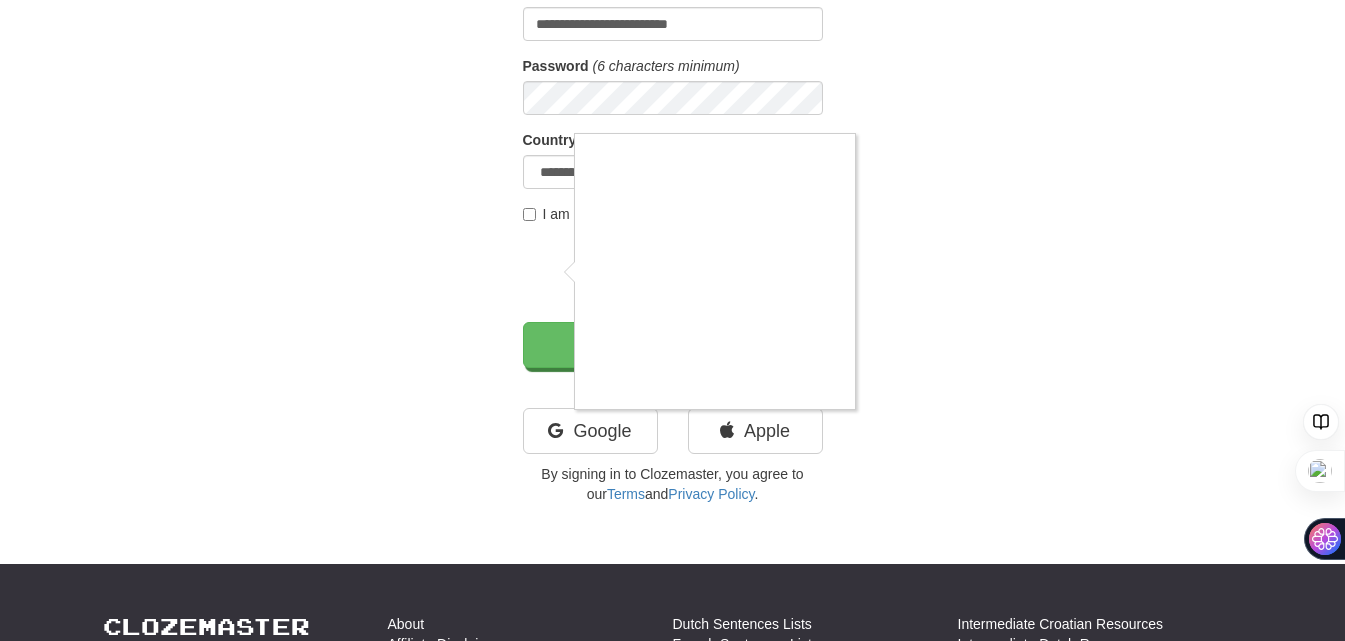 click at bounding box center (672, 320) 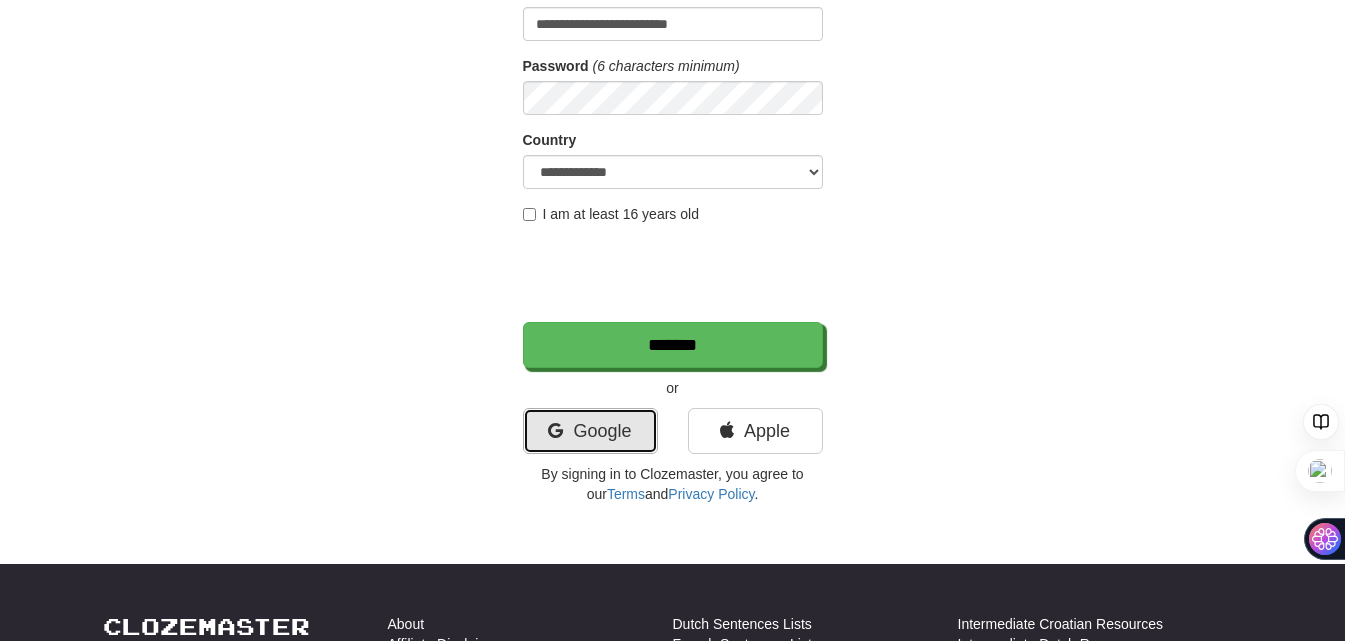 click on "Google" at bounding box center (590, 431) 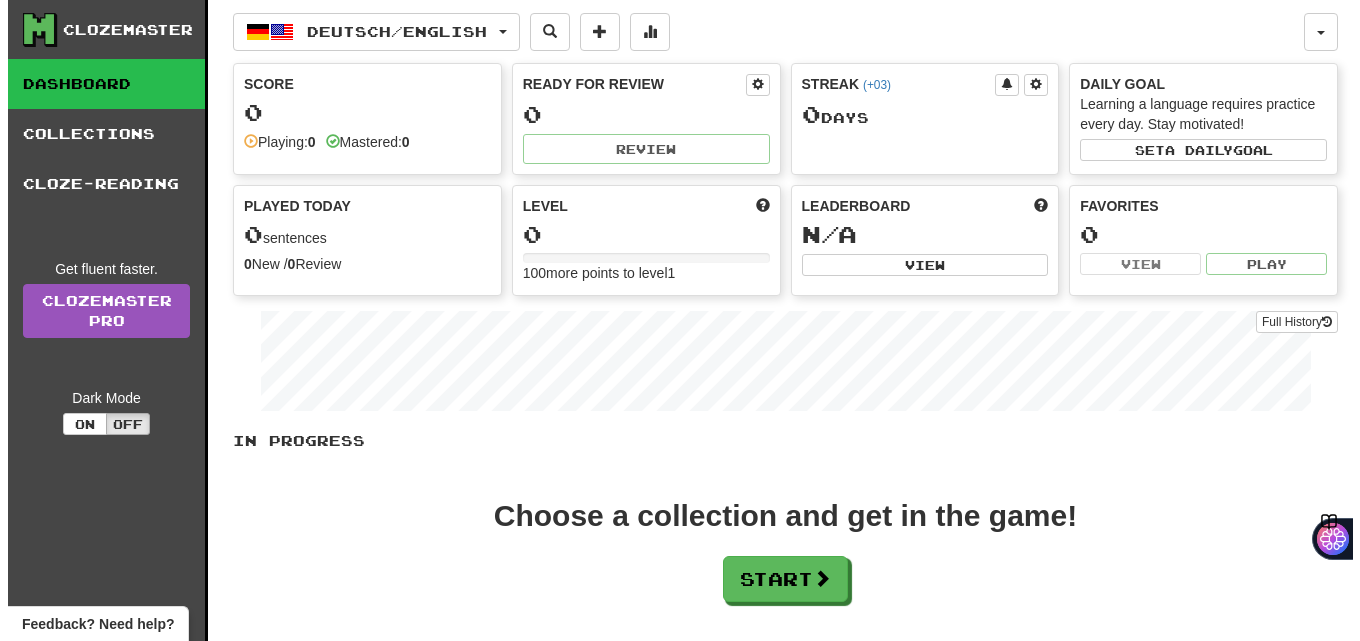 scroll, scrollTop: 0, scrollLeft: 0, axis: both 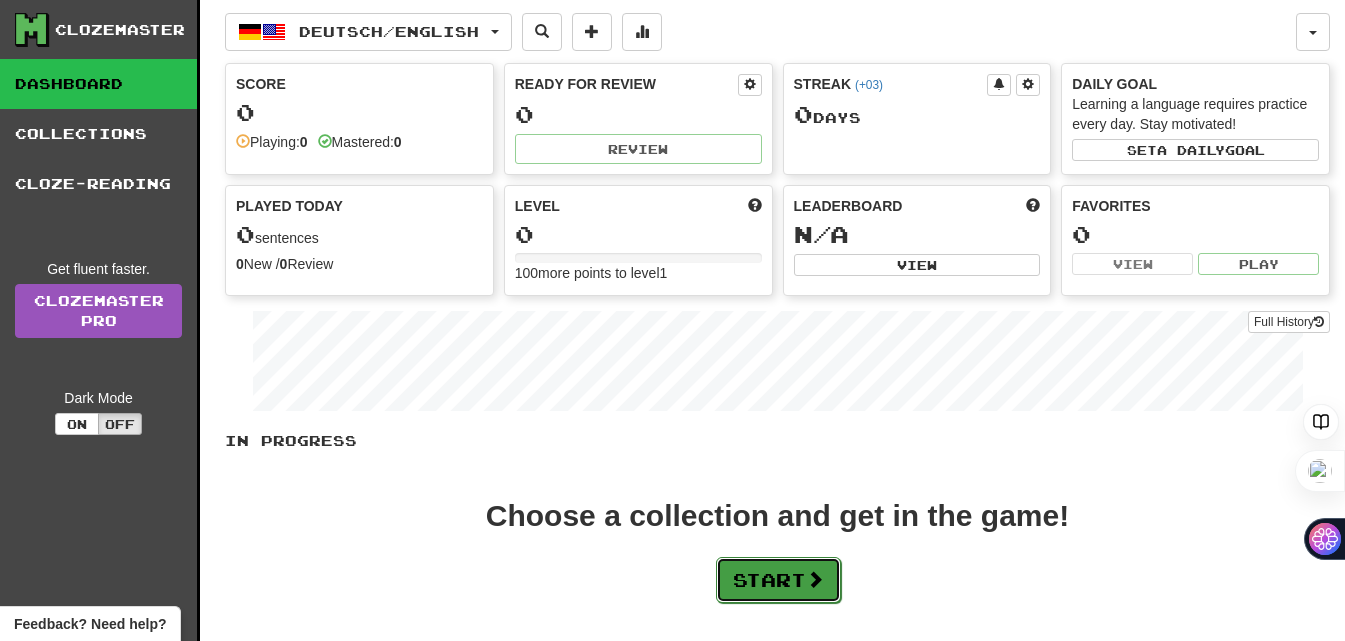 click on "Start" at bounding box center [778, 580] 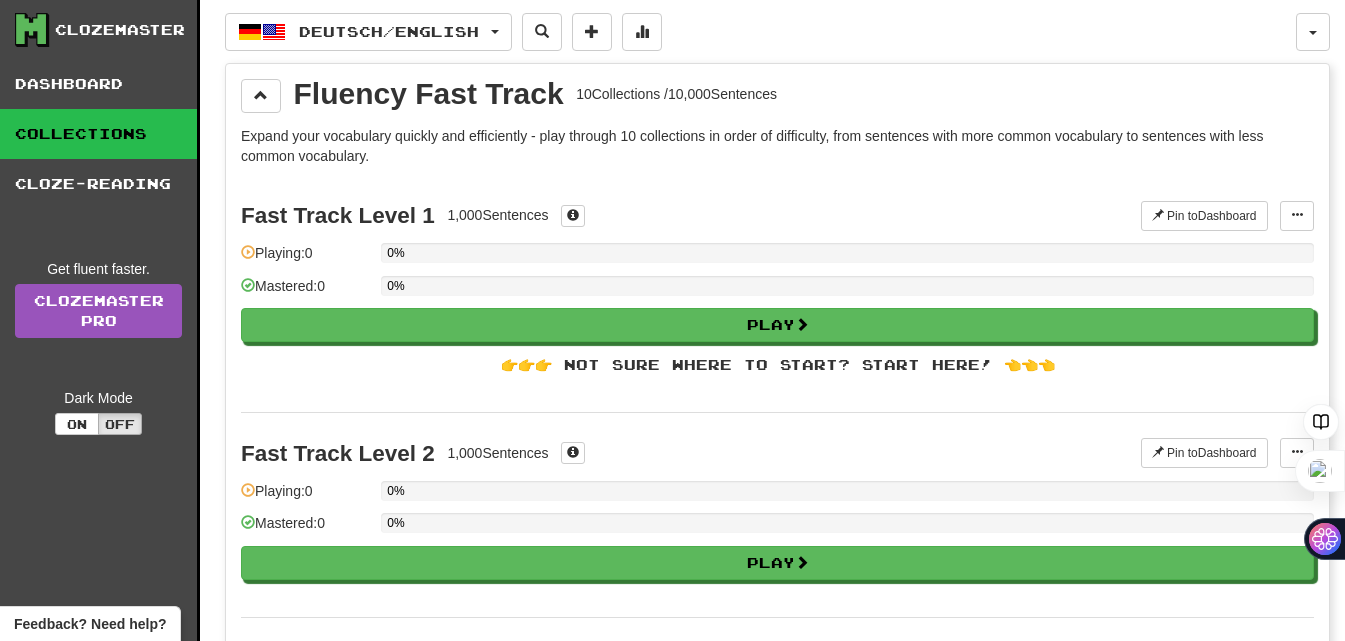 click on "Fast Track Level 1 1,000  Sentences   Pin to  Dashboard   Pin to  Dashboard Manage Sentences  Playing:  0 0%  Mastered:  0 0% Play  👉👉👉 Not sure where to start? Start here! 👈👈👈" at bounding box center (777, 294) 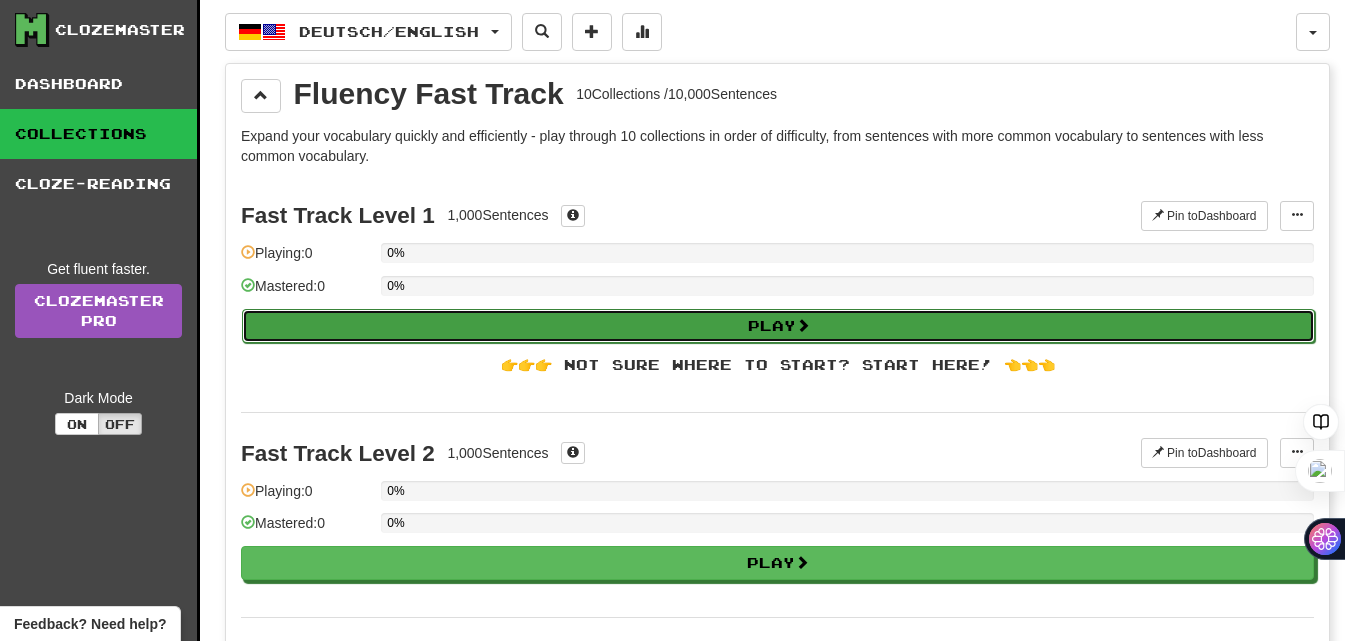click on "Play" at bounding box center [778, 326] 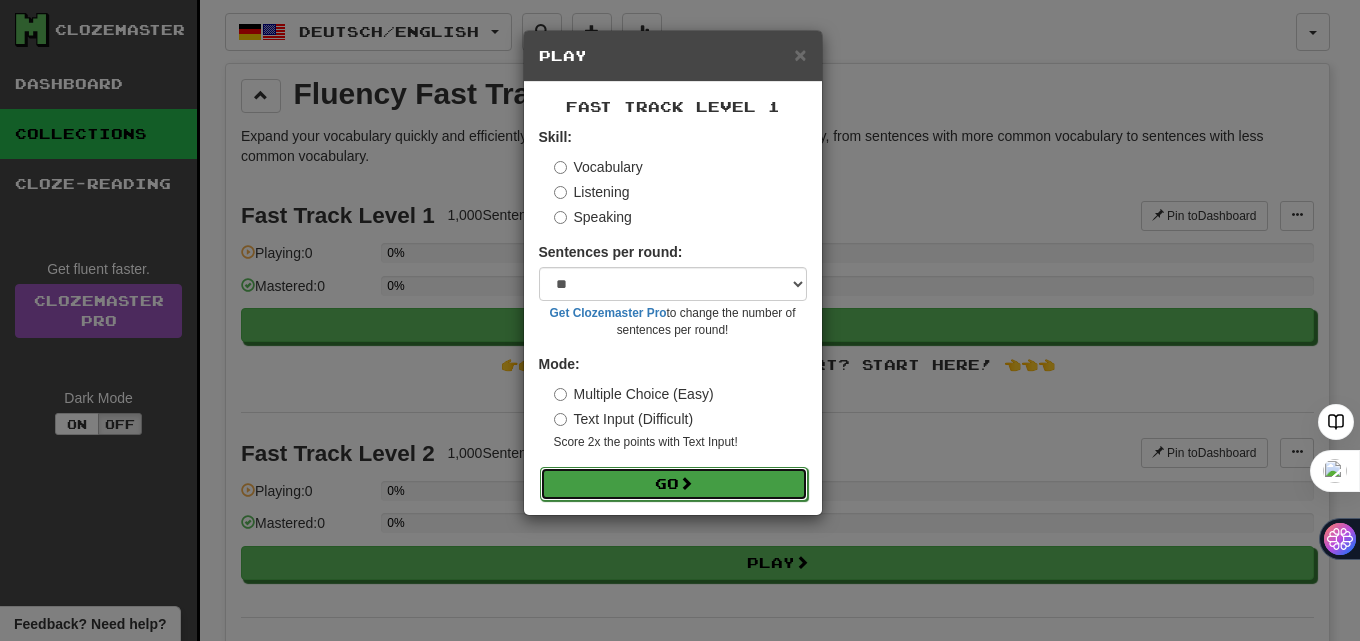 click on "Go" at bounding box center [674, 484] 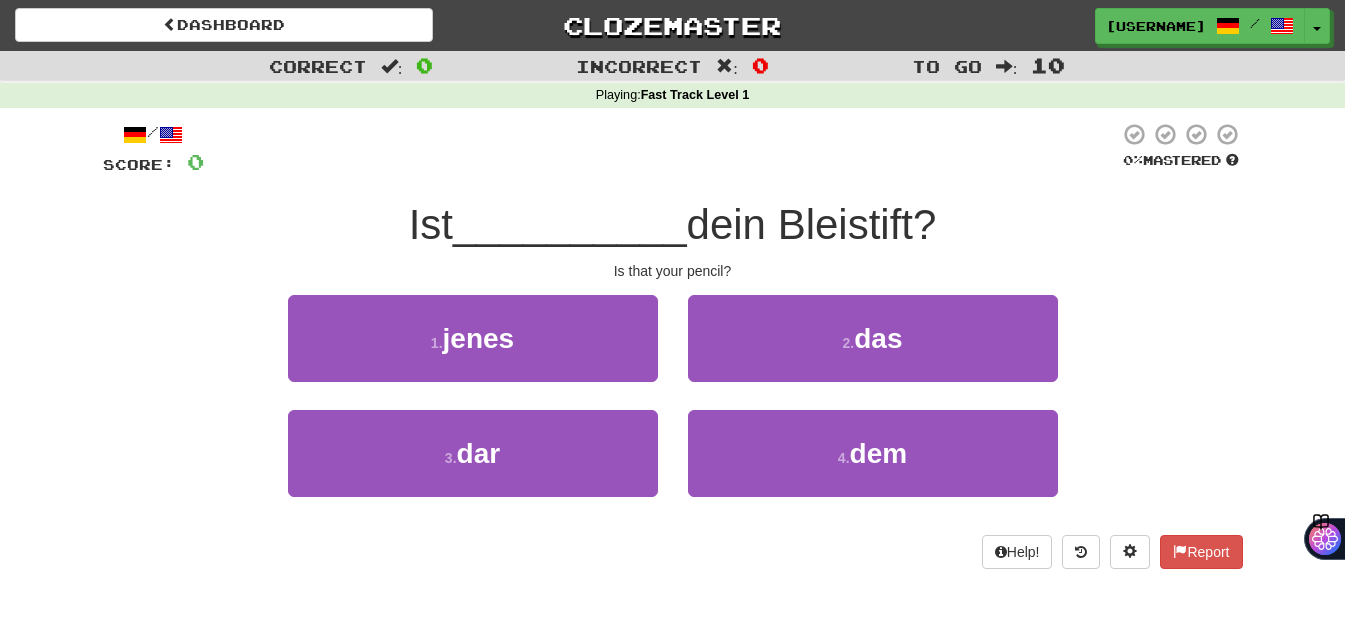 scroll, scrollTop: 0, scrollLeft: 0, axis: both 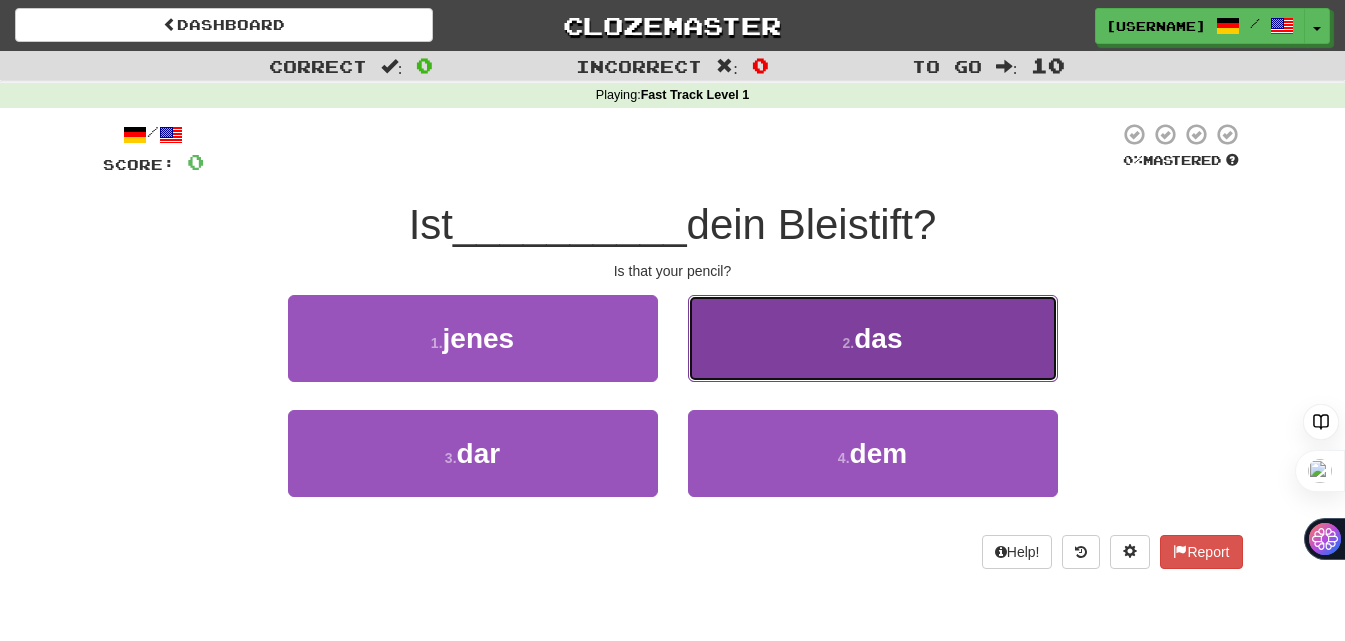 click on "das" at bounding box center (878, 338) 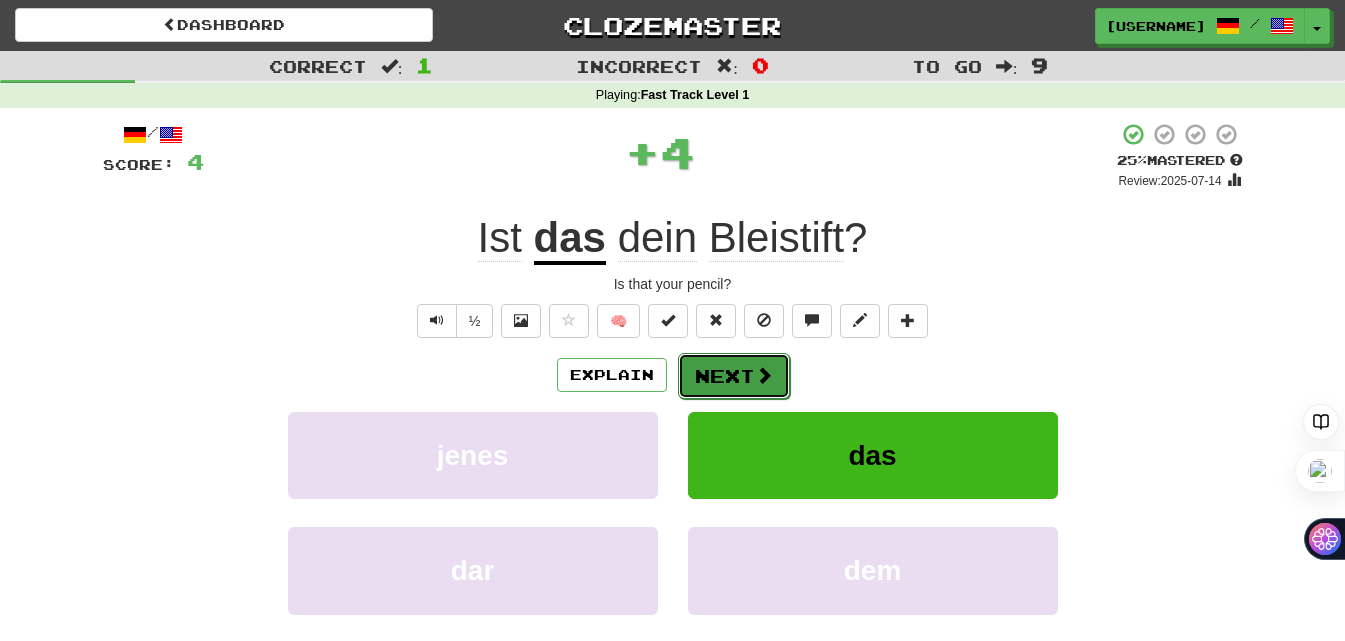 click on "Next" at bounding box center [734, 376] 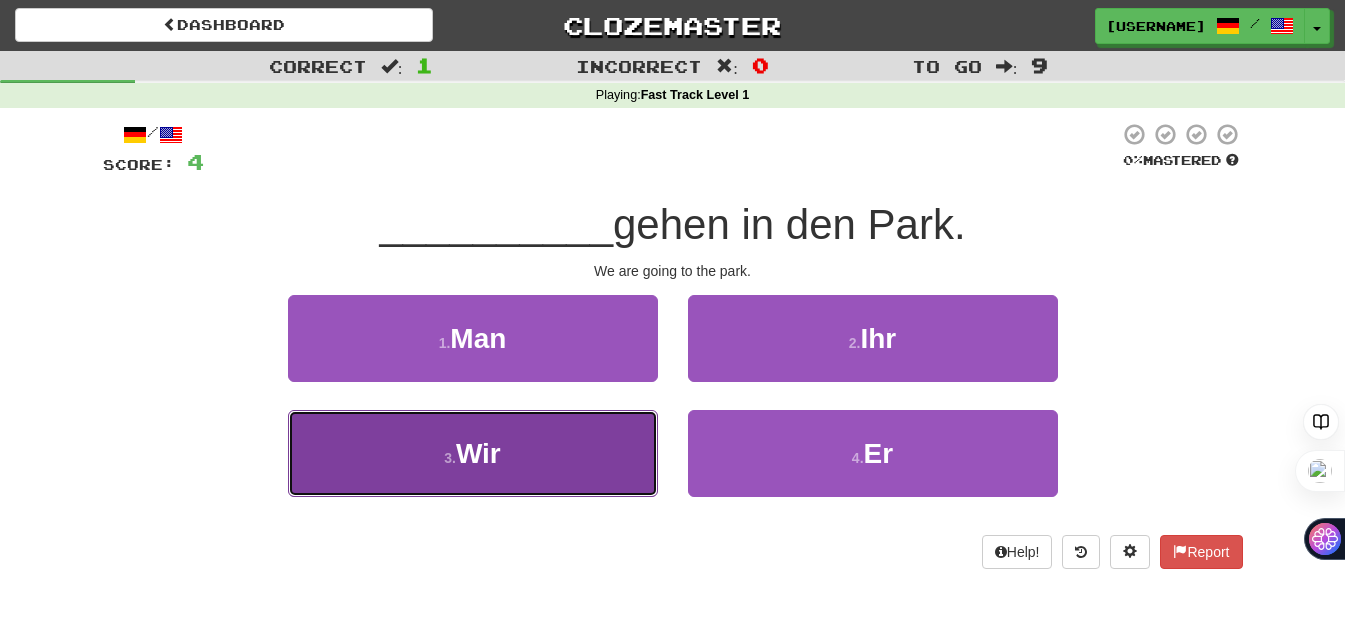 click on "3 .  Wir" at bounding box center (473, 453) 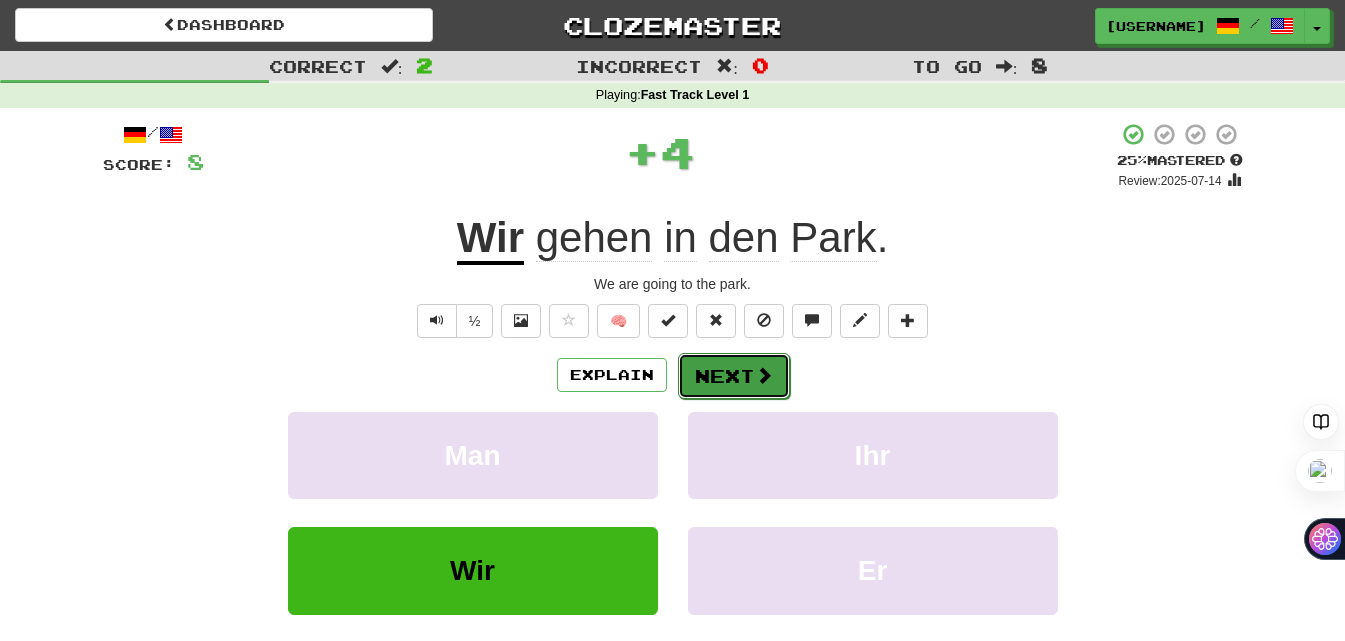 click on "Next" at bounding box center [734, 376] 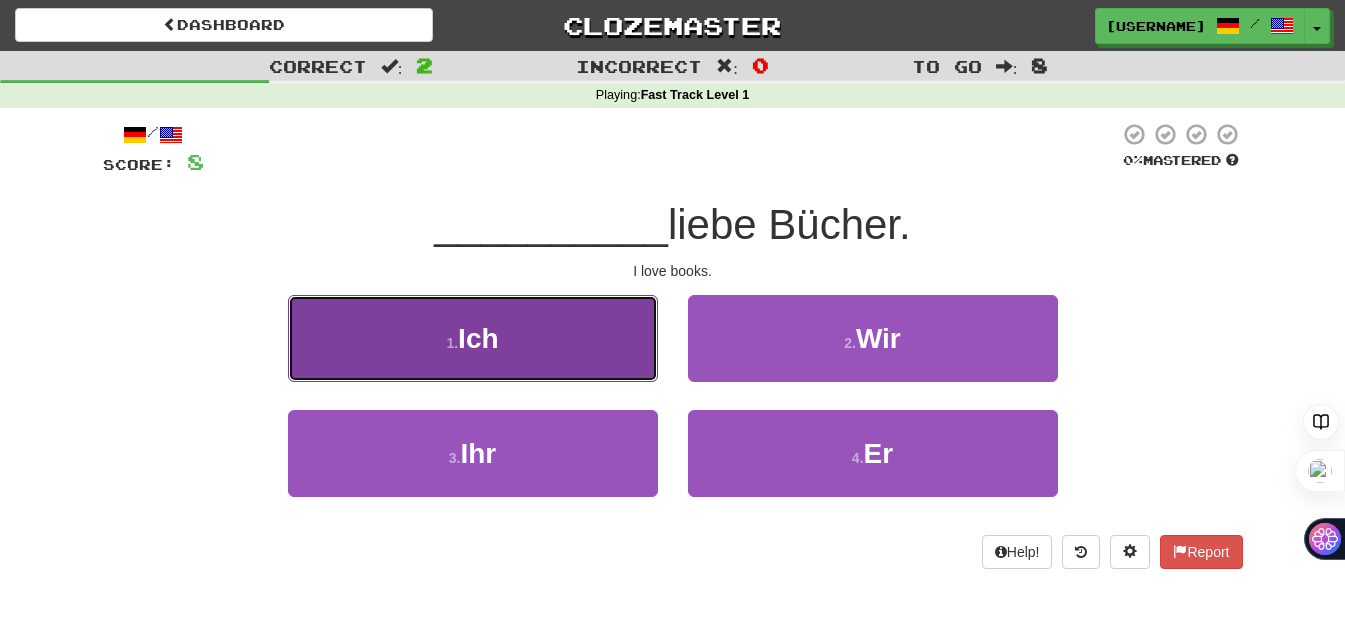 click on "1 .  Ich" at bounding box center [473, 338] 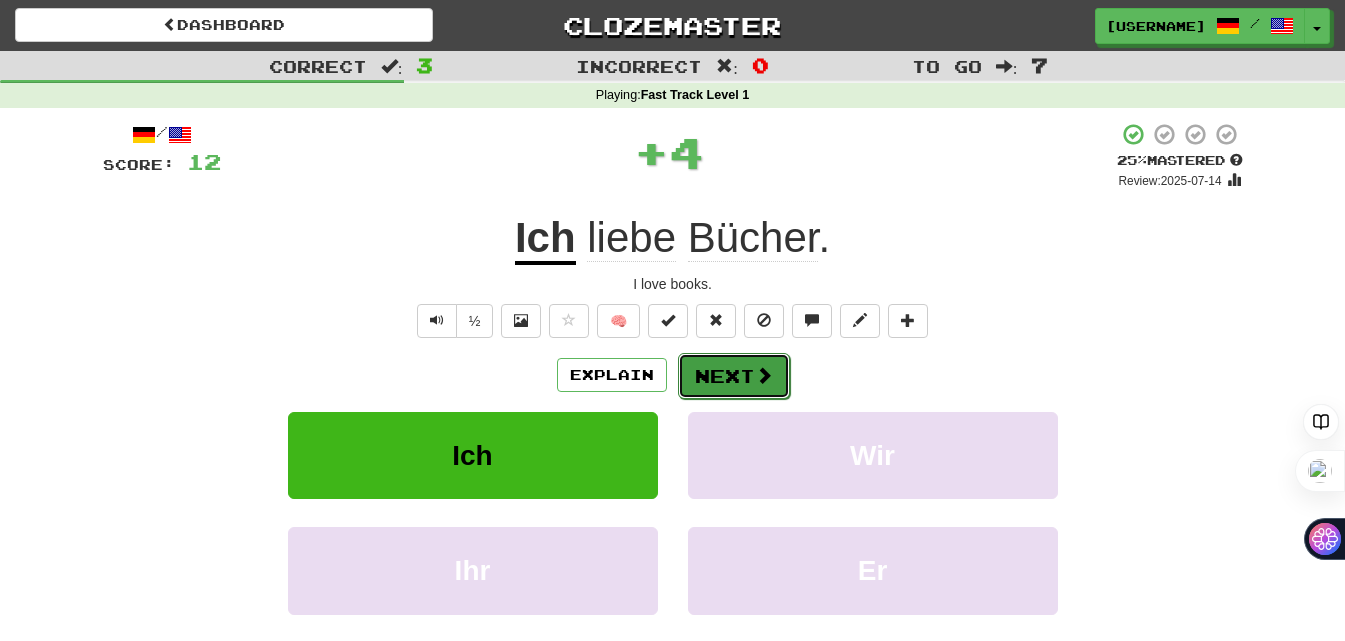 click on "Next" at bounding box center [734, 376] 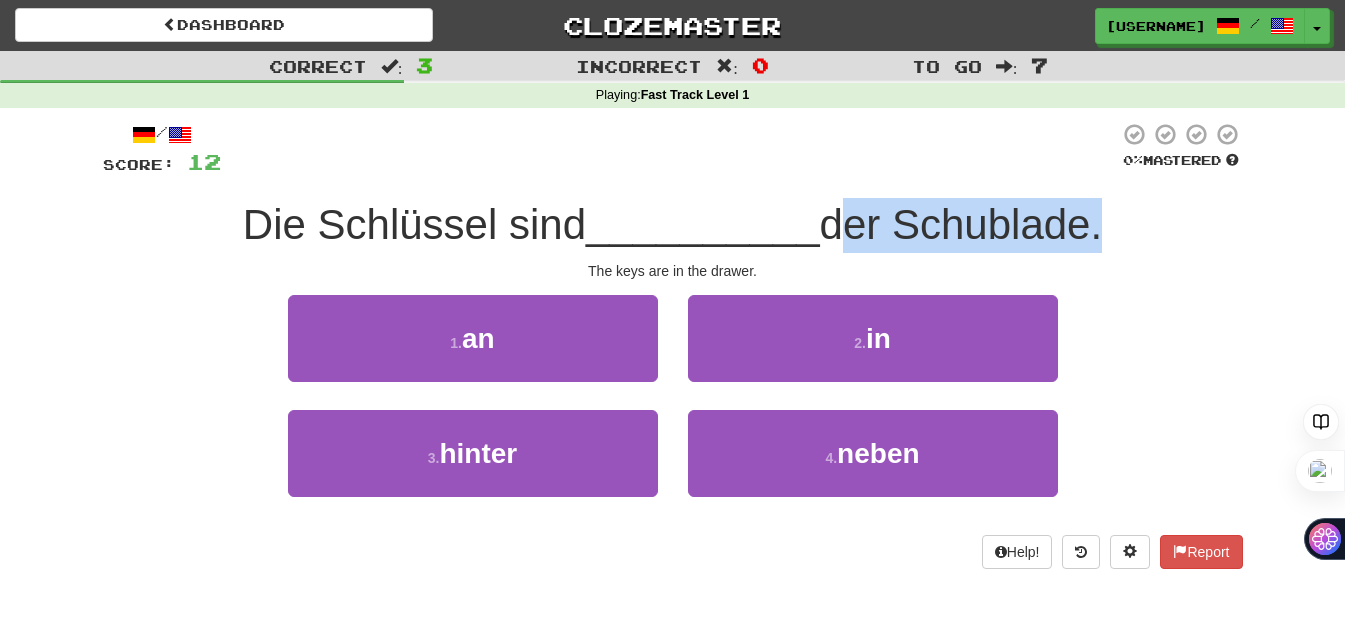 drag, startPoint x: 1104, startPoint y: 227, endPoint x: 834, endPoint y: 229, distance: 270.00742 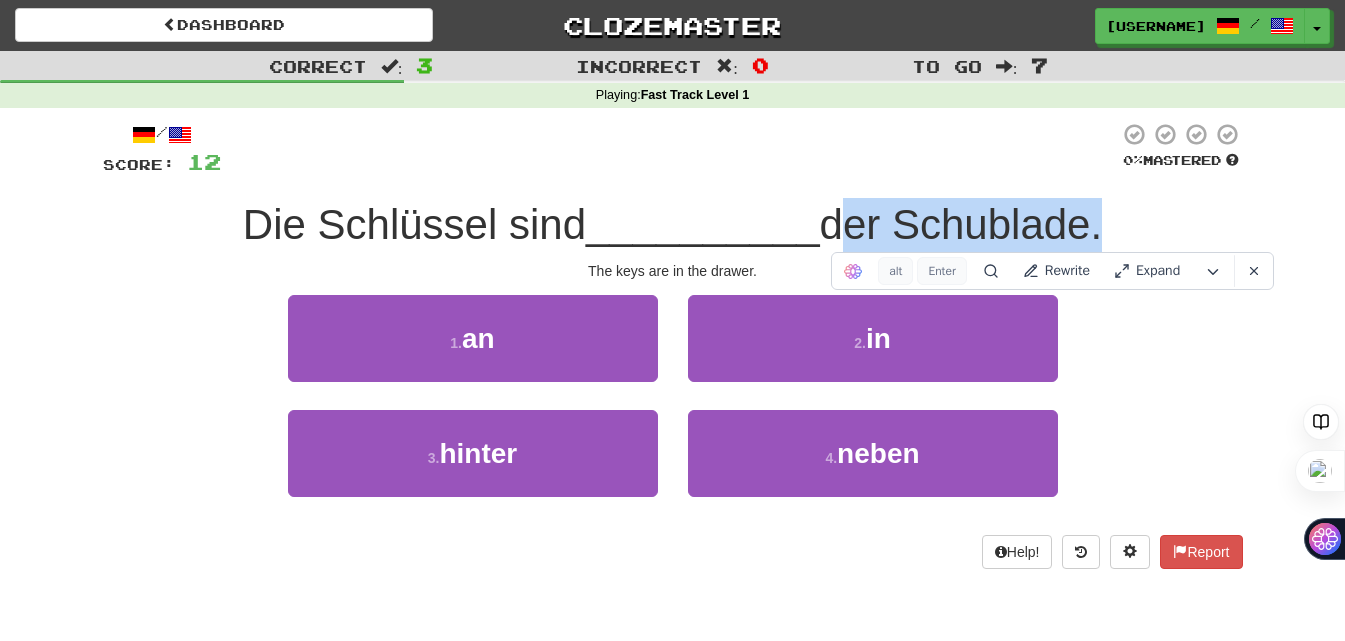 copy on "der Schublade" 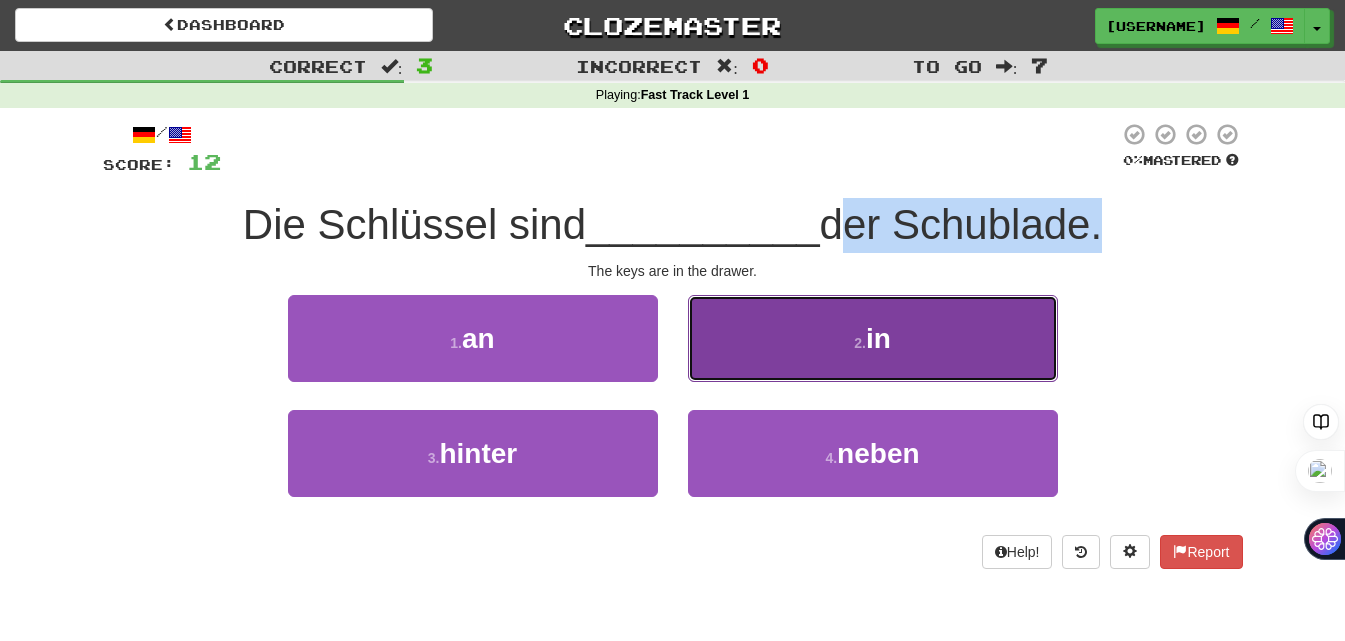click on "2 .  in" at bounding box center (873, 338) 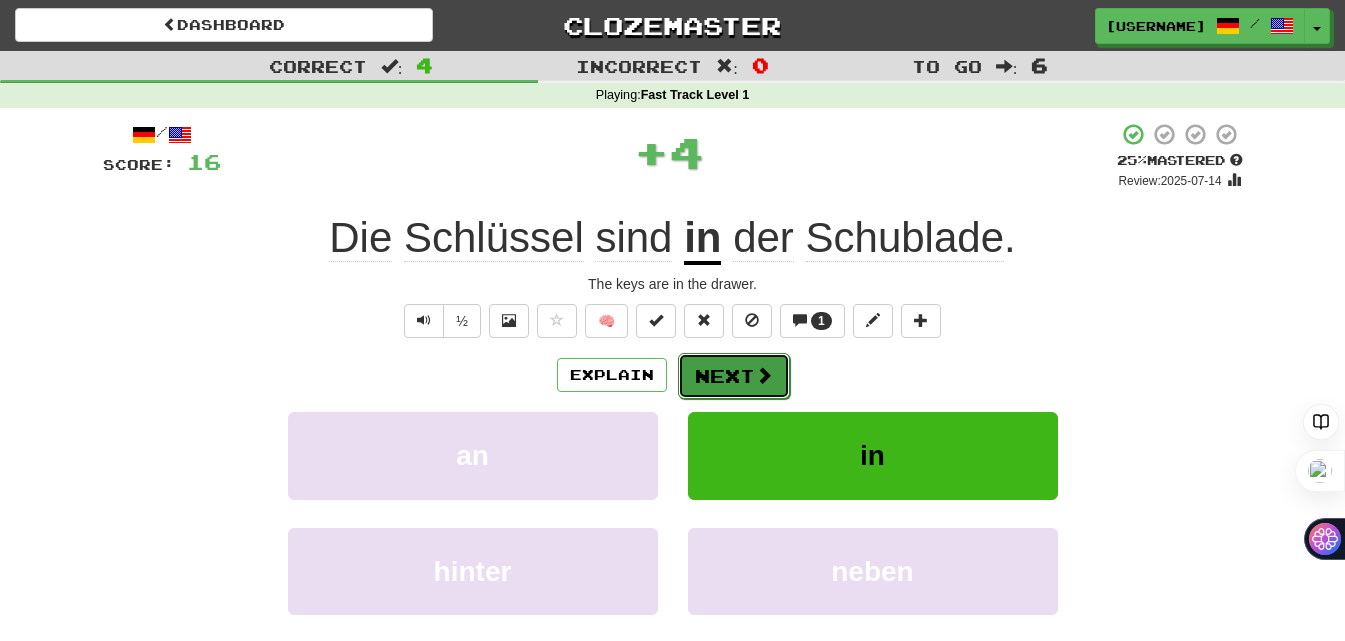 click at bounding box center [764, 375] 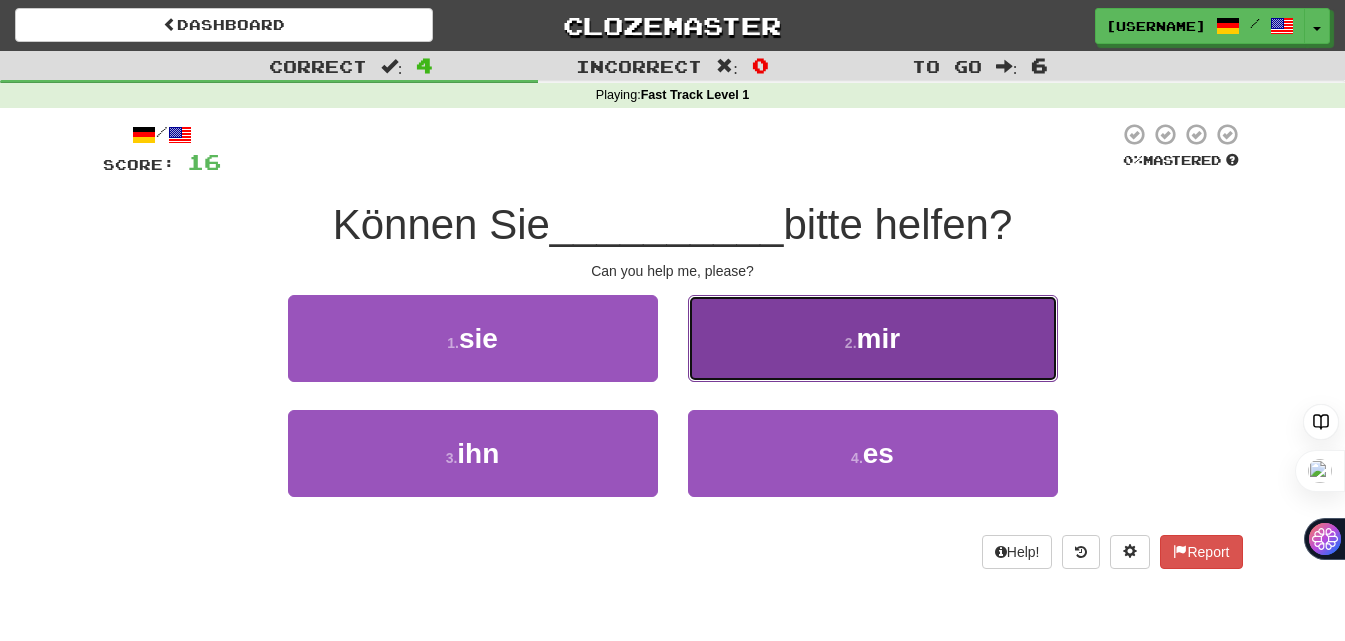 click on "mir" at bounding box center [879, 338] 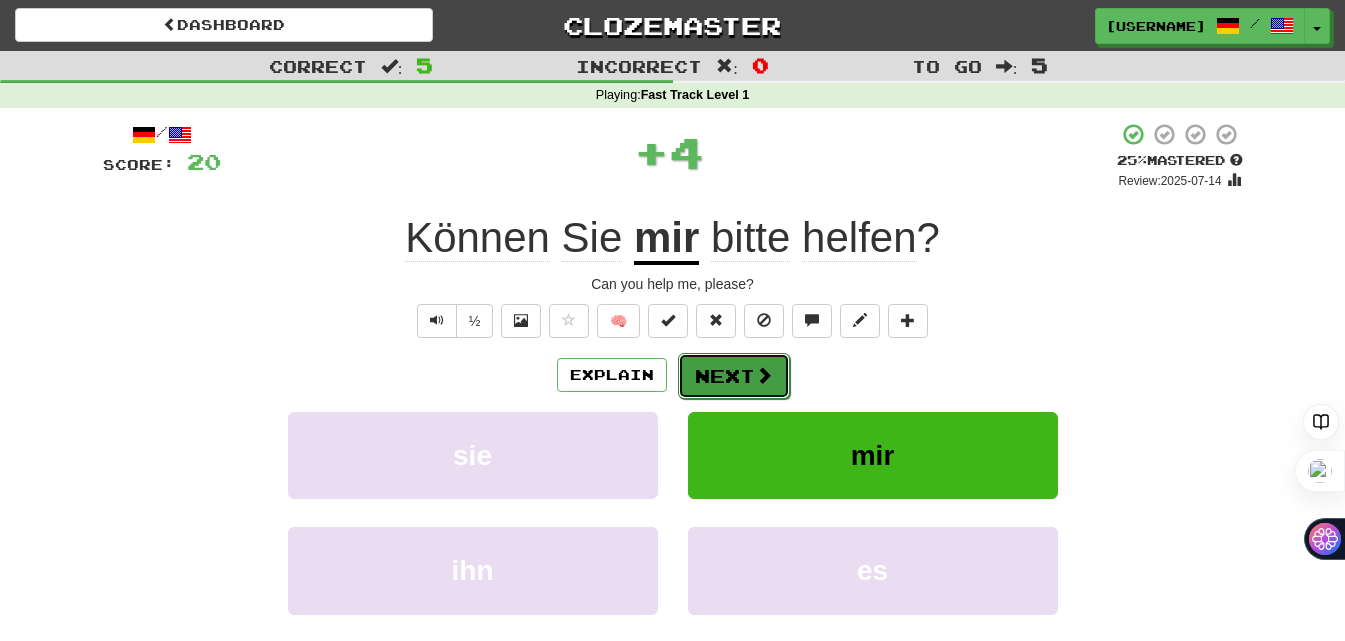click on "Next" at bounding box center [734, 376] 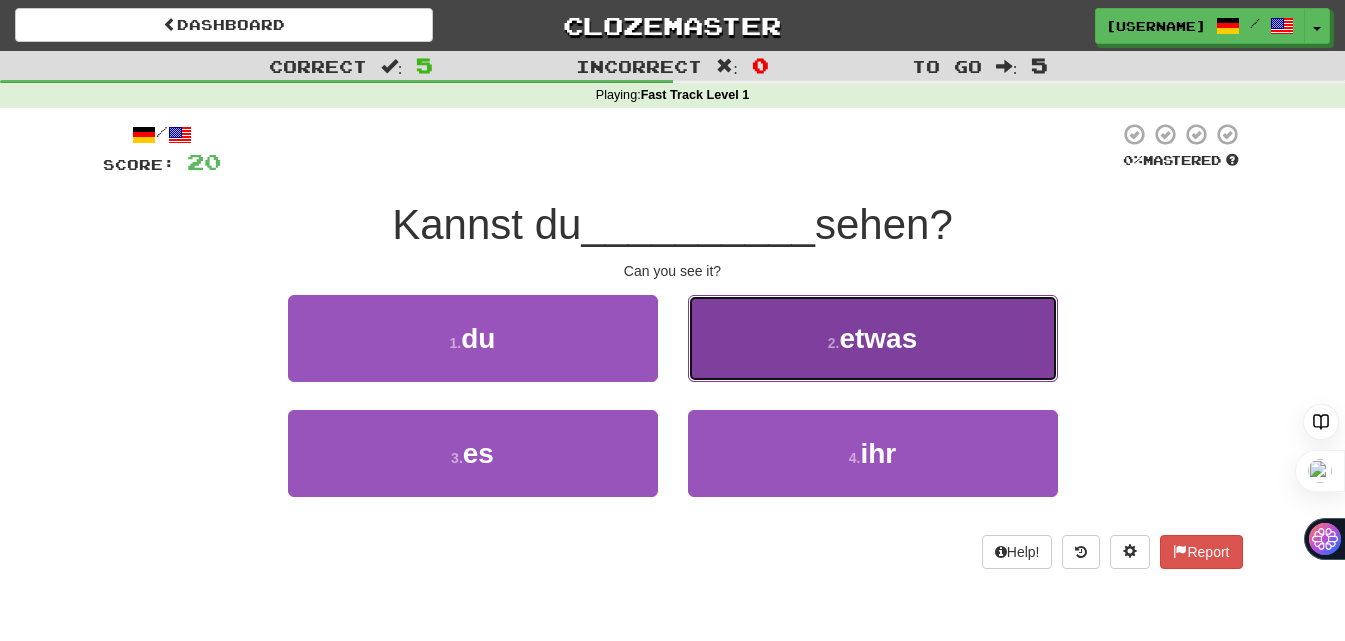 click on "2 .  etwas" at bounding box center [873, 338] 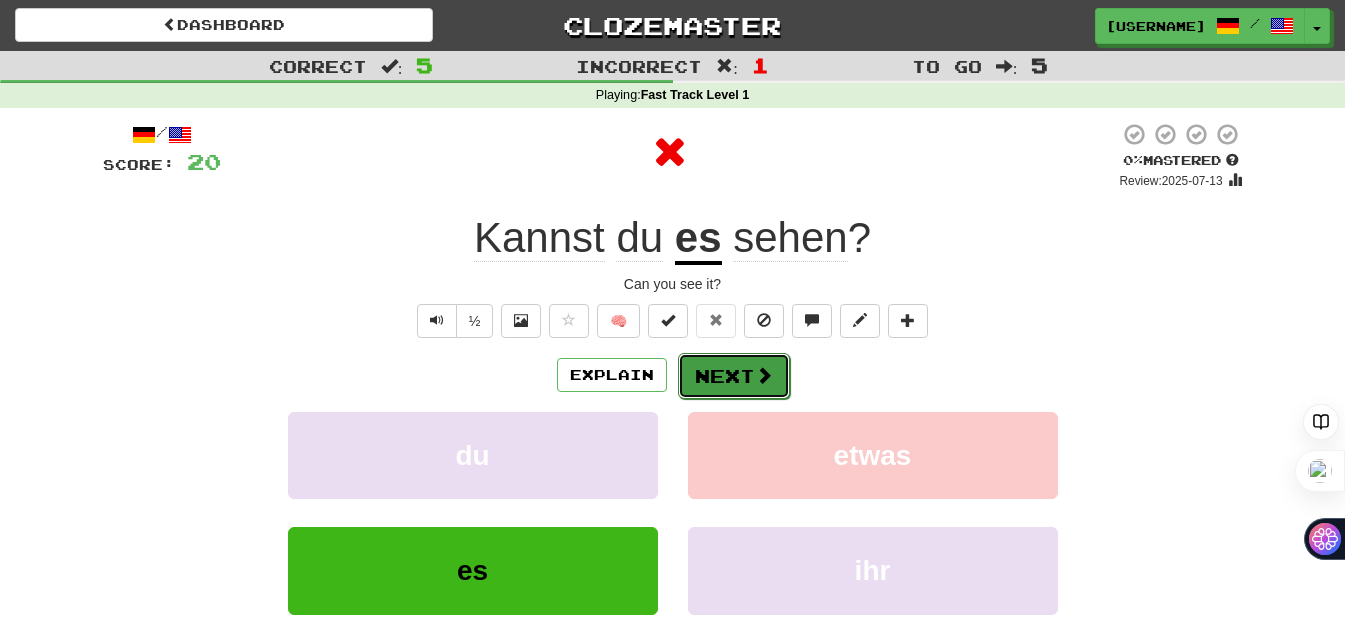click on "Next" at bounding box center [734, 376] 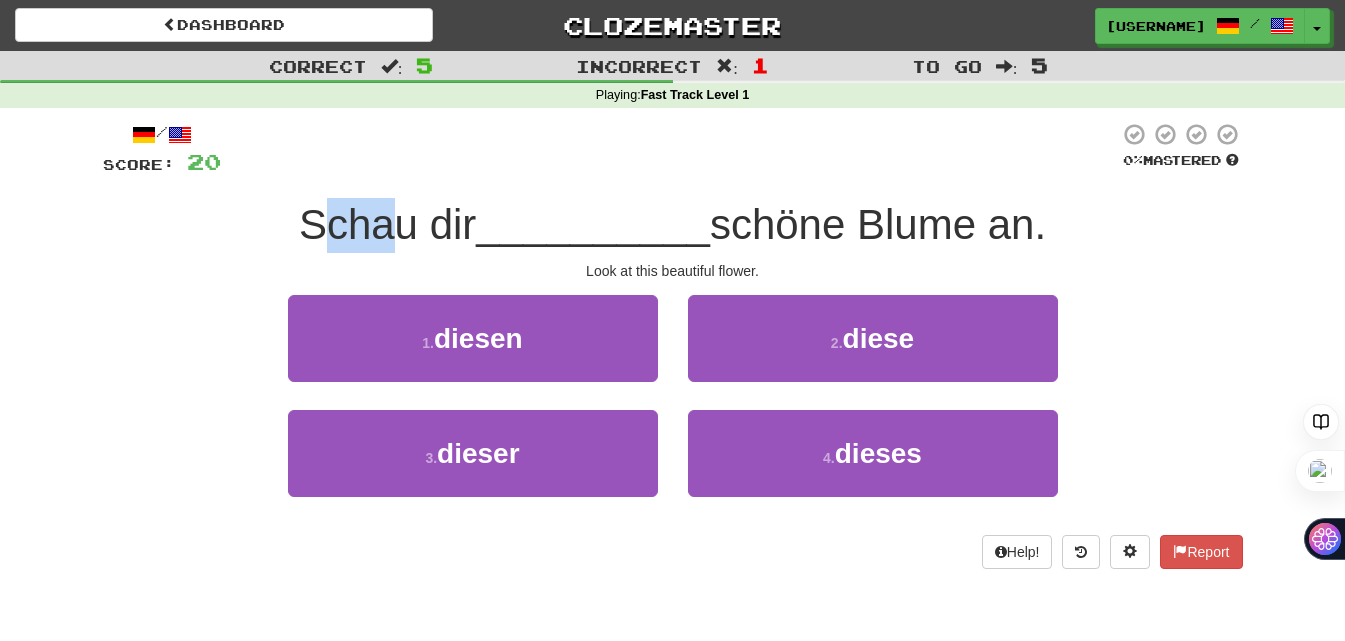 drag, startPoint x: 311, startPoint y: 226, endPoint x: 386, endPoint y: 228, distance: 75.026665 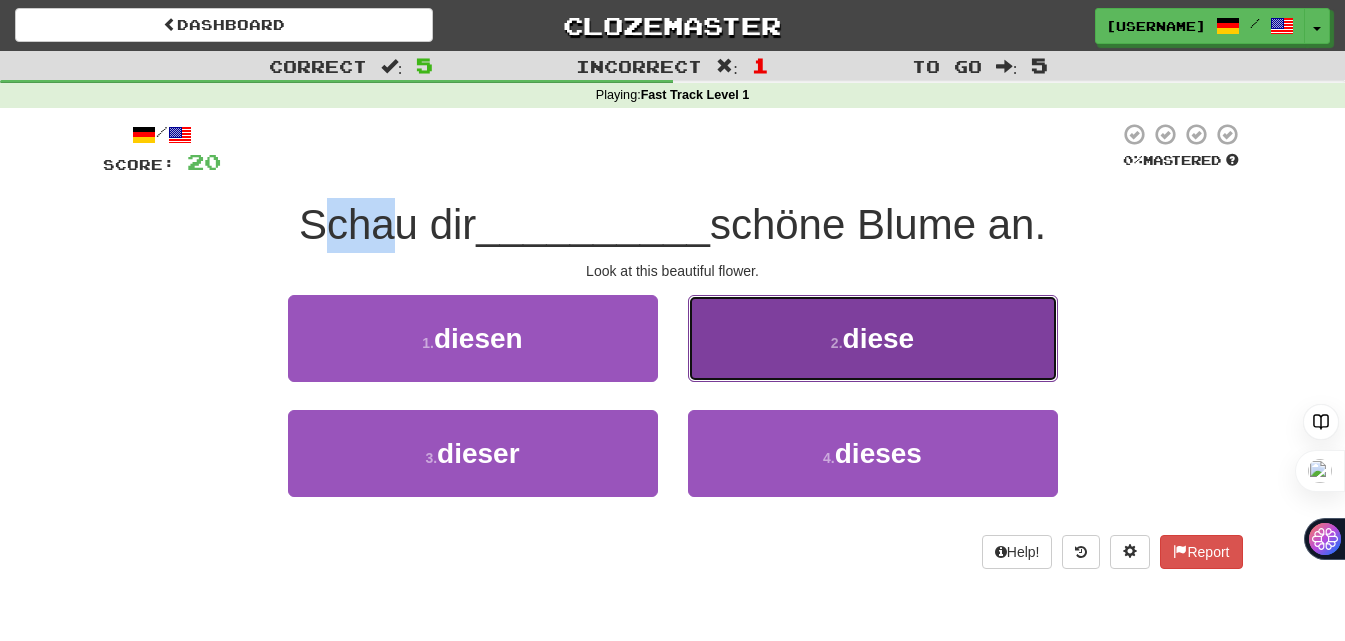 click on "diese" at bounding box center [879, 338] 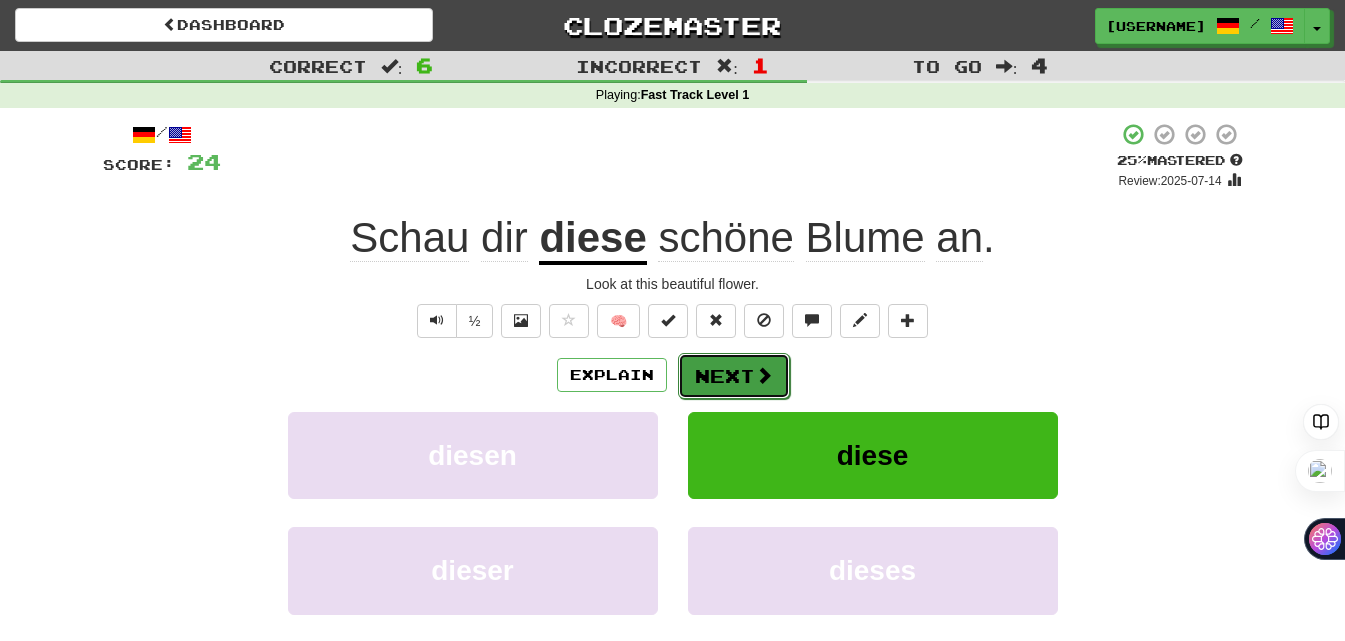 click on "Next" at bounding box center (734, 376) 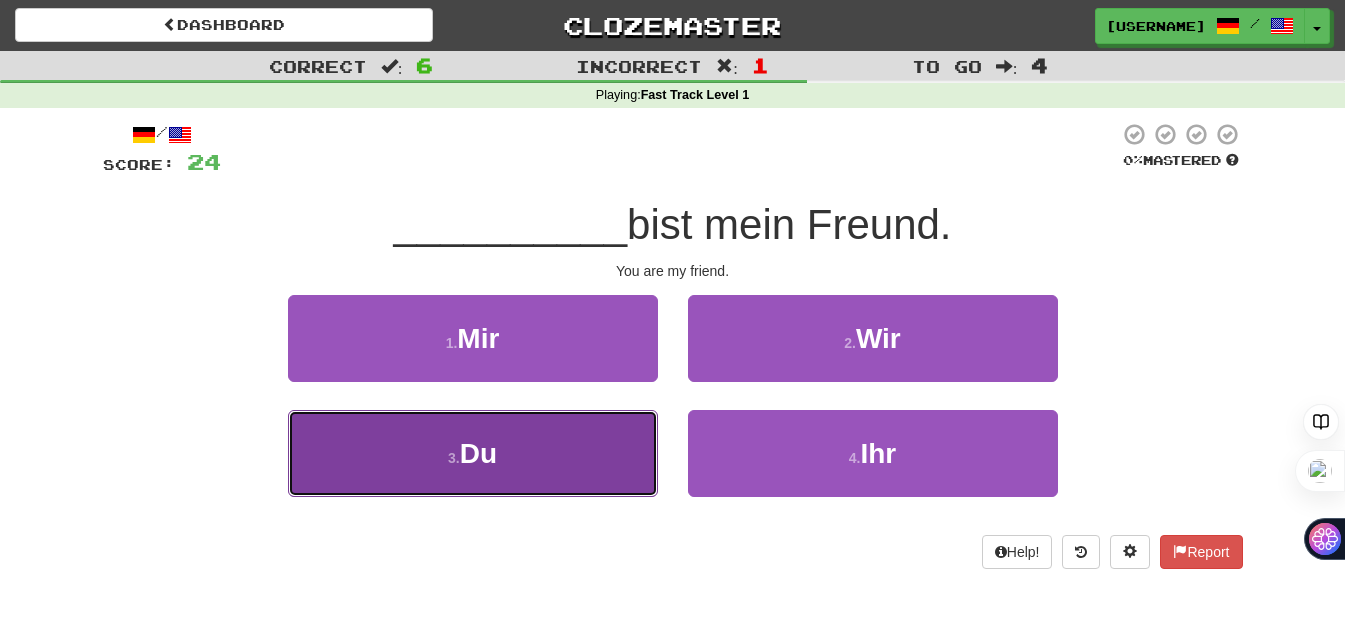 click on "3 .  Du" at bounding box center (473, 453) 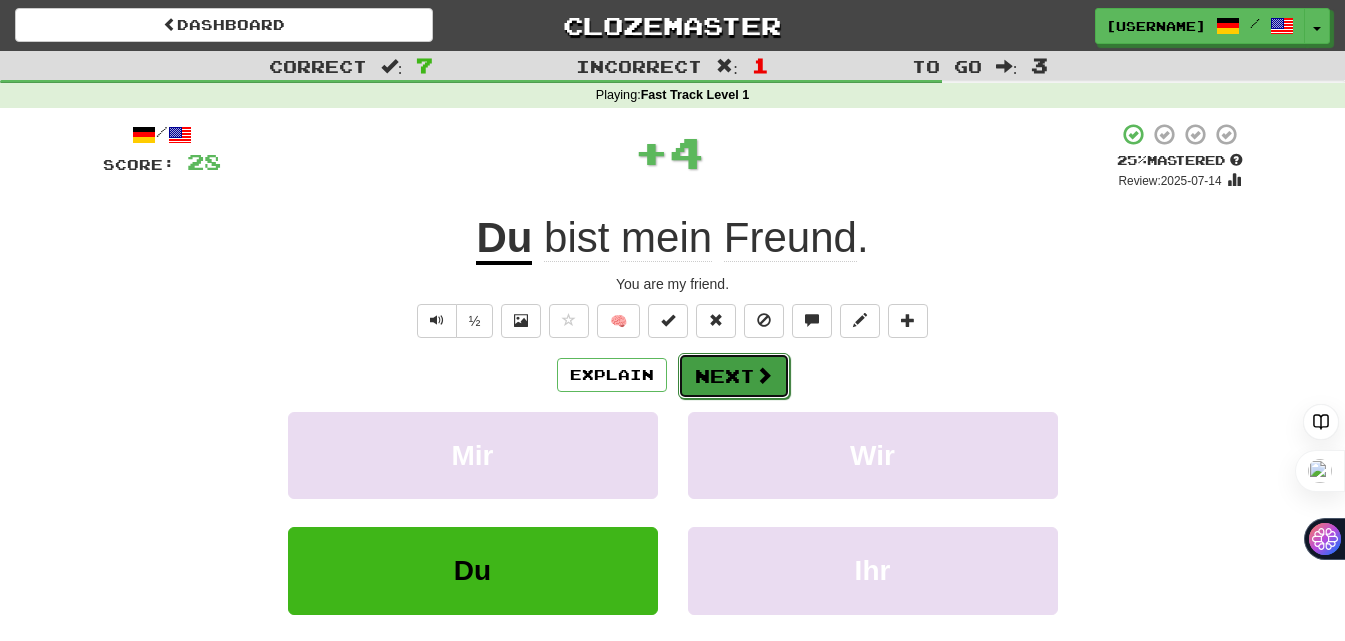 click on "Next" at bounding box center (734, 376) 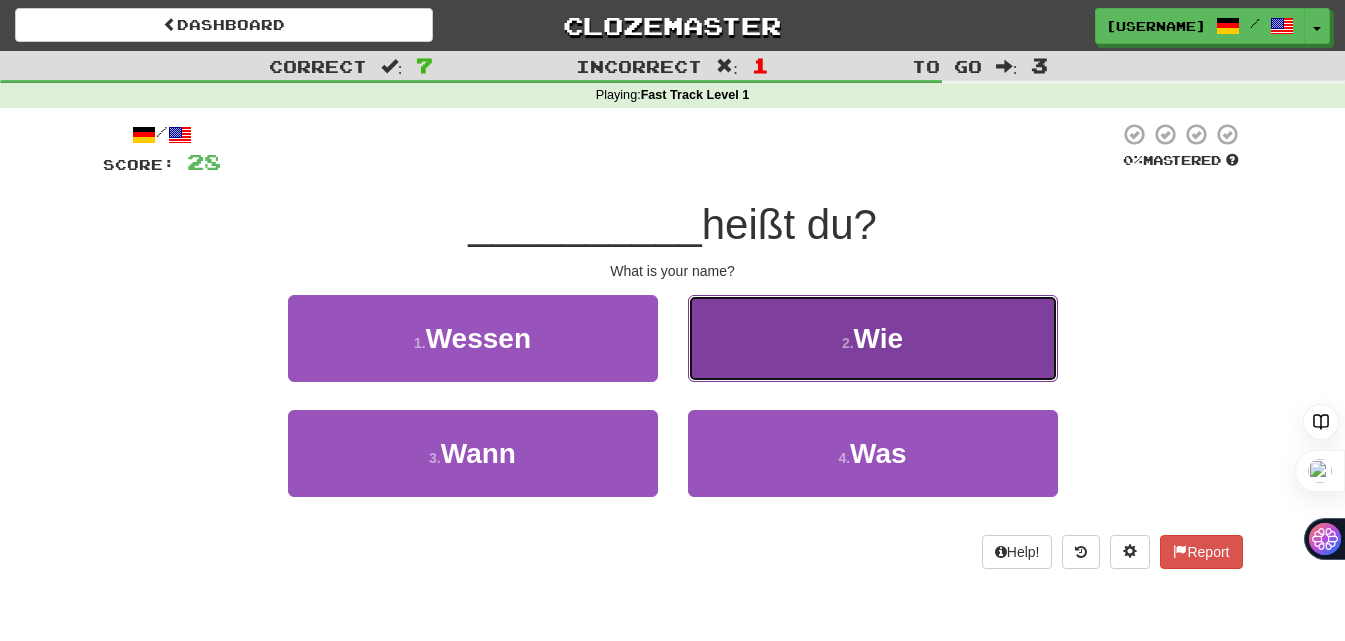 click on "2 ." at bounding box center (848, 343) 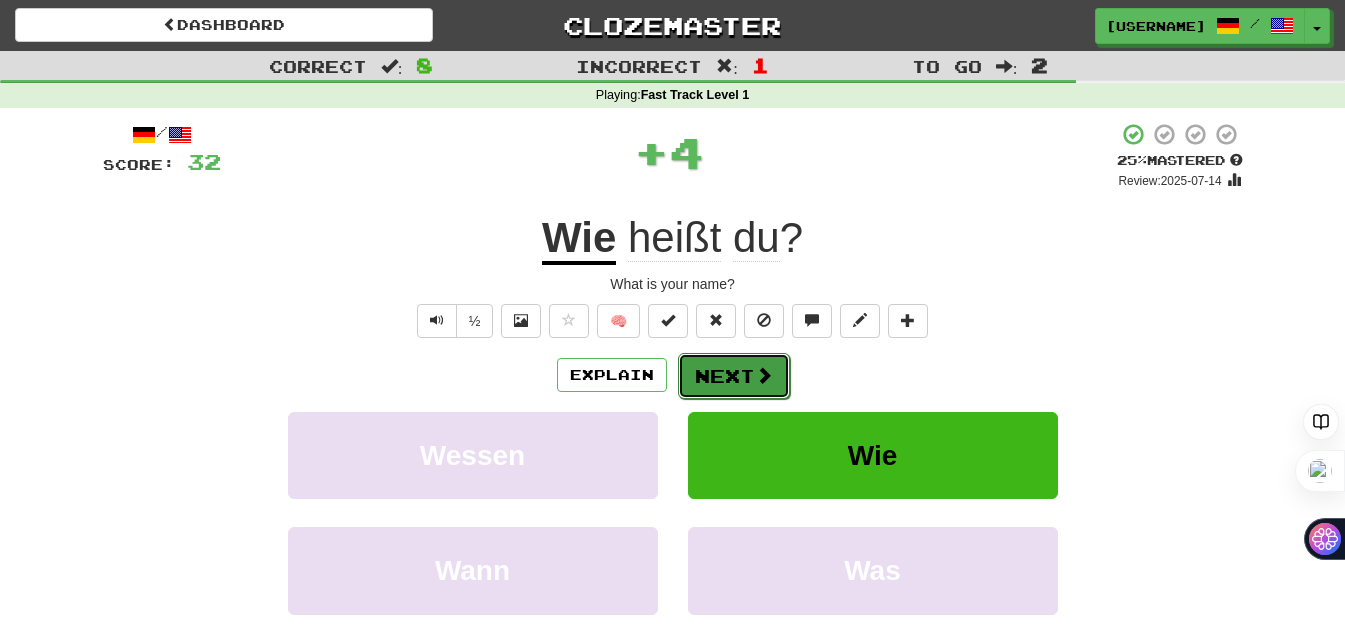 click on "Next" at bounding box center [734, 376] 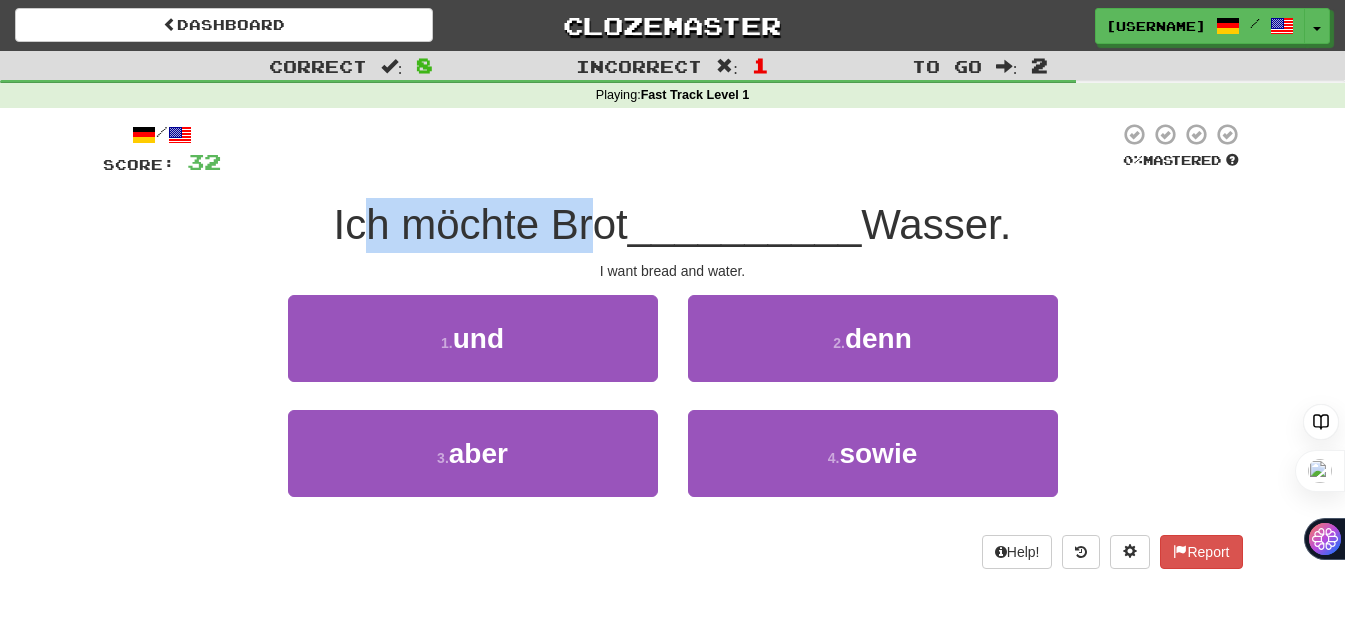 drag, startPoint x: 356, startPoint y: 213, endPoint x: 585, endPoint y: 212, distance: 229.00218 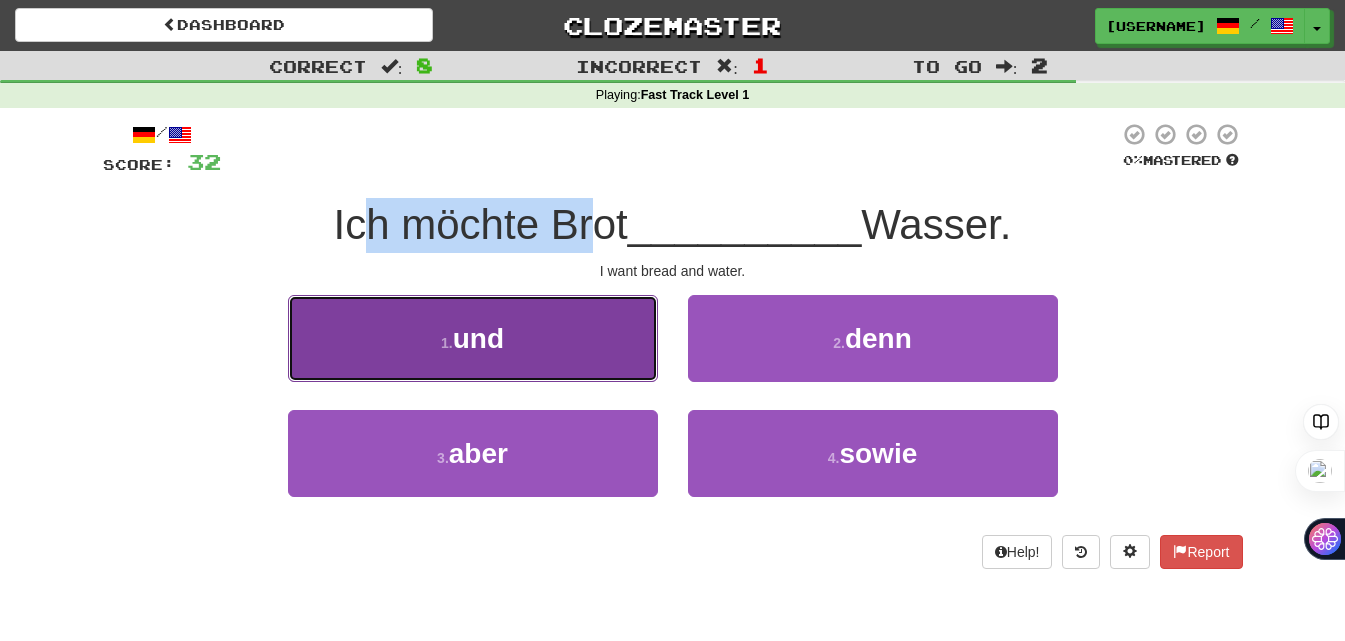 click on "1 .  und" at bounding box center [473, 338] 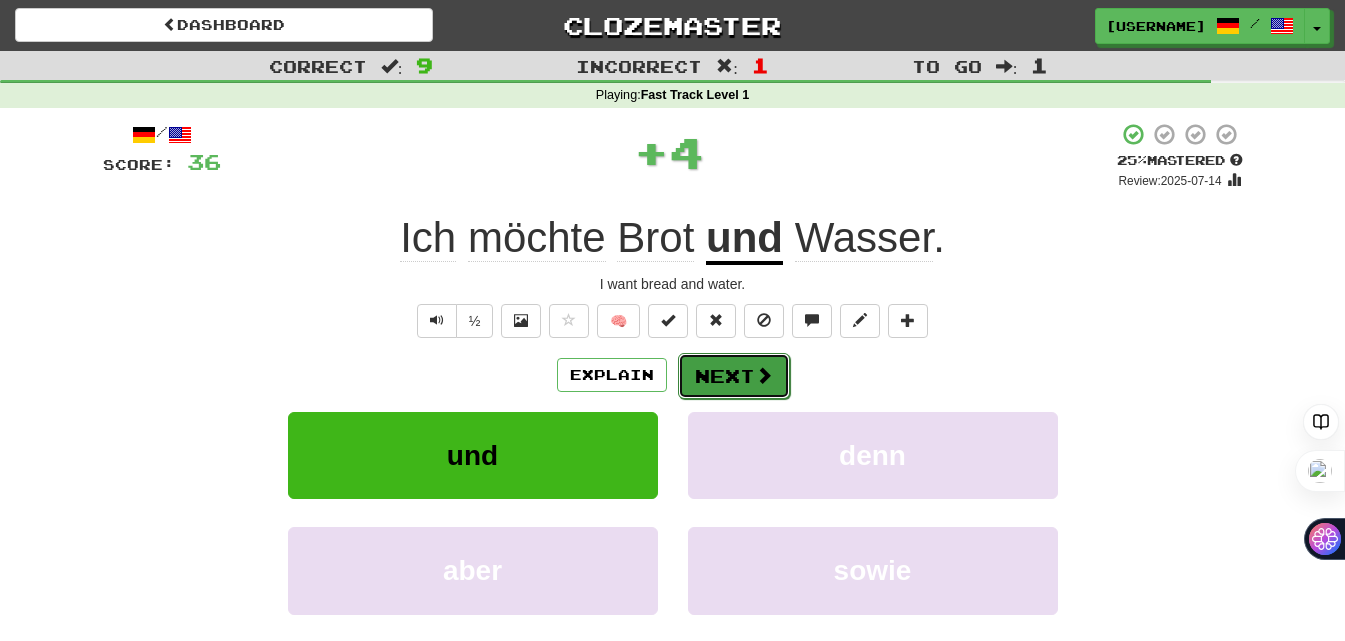 click on "Next" at bounding box center [734, 376] 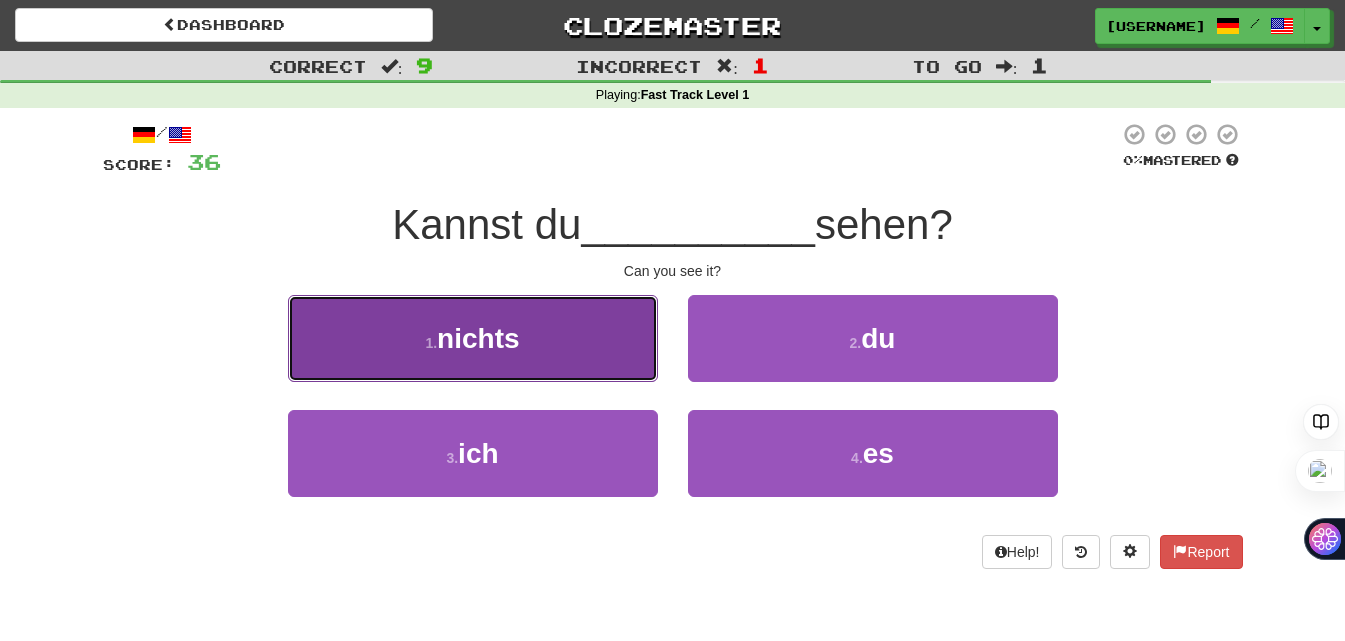 click on "1 .  nichts" at bounding box center [473, 338] 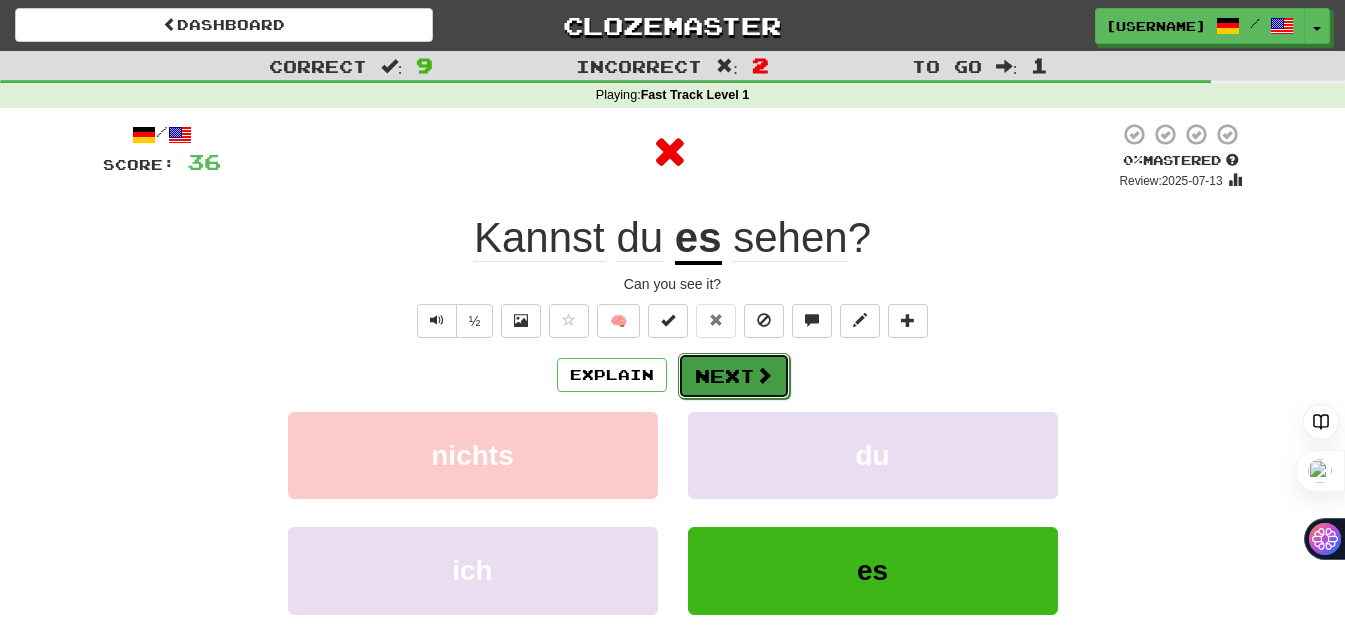 click on "Next" at bounding box center [734, 376] 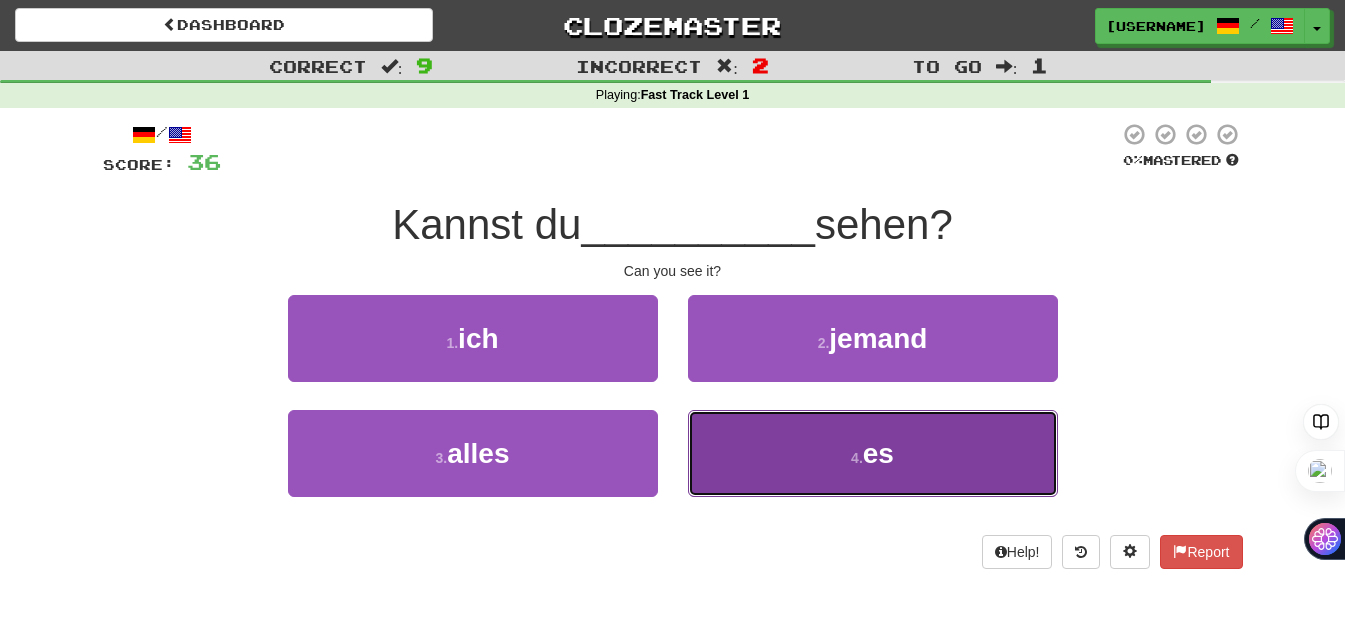 click on "4 .  es" at bounding box center [873, 453] 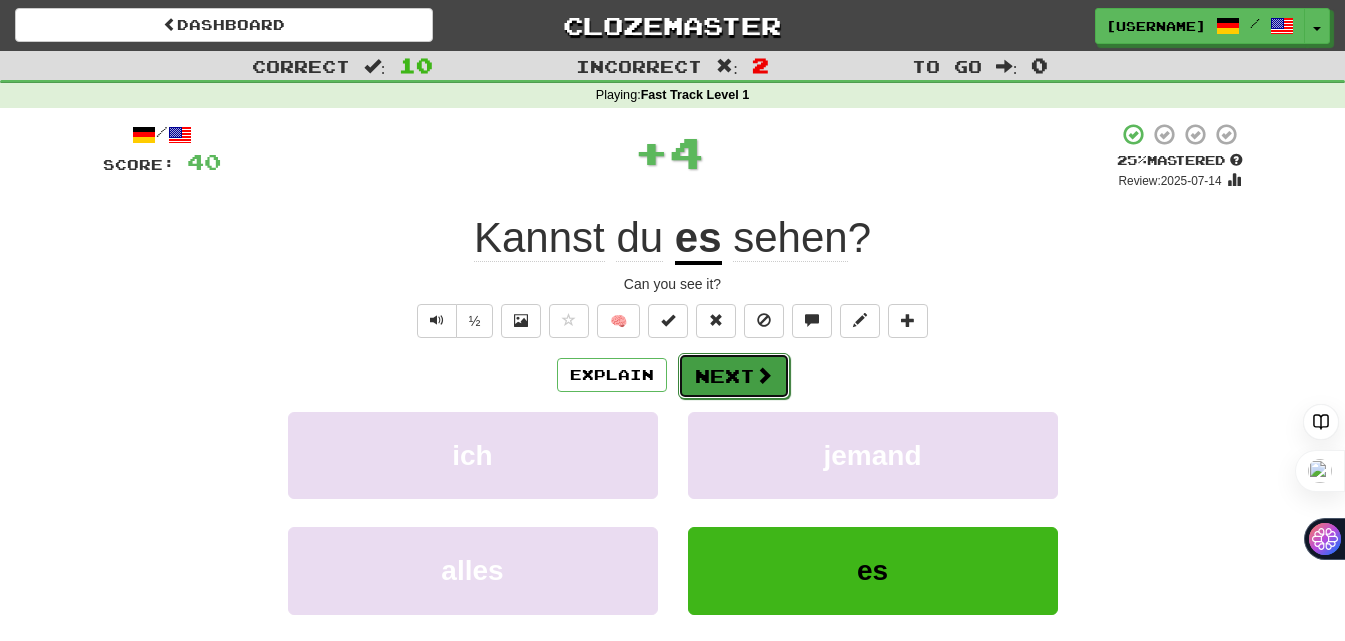 click on "Next" at bounding box center [734, 376] 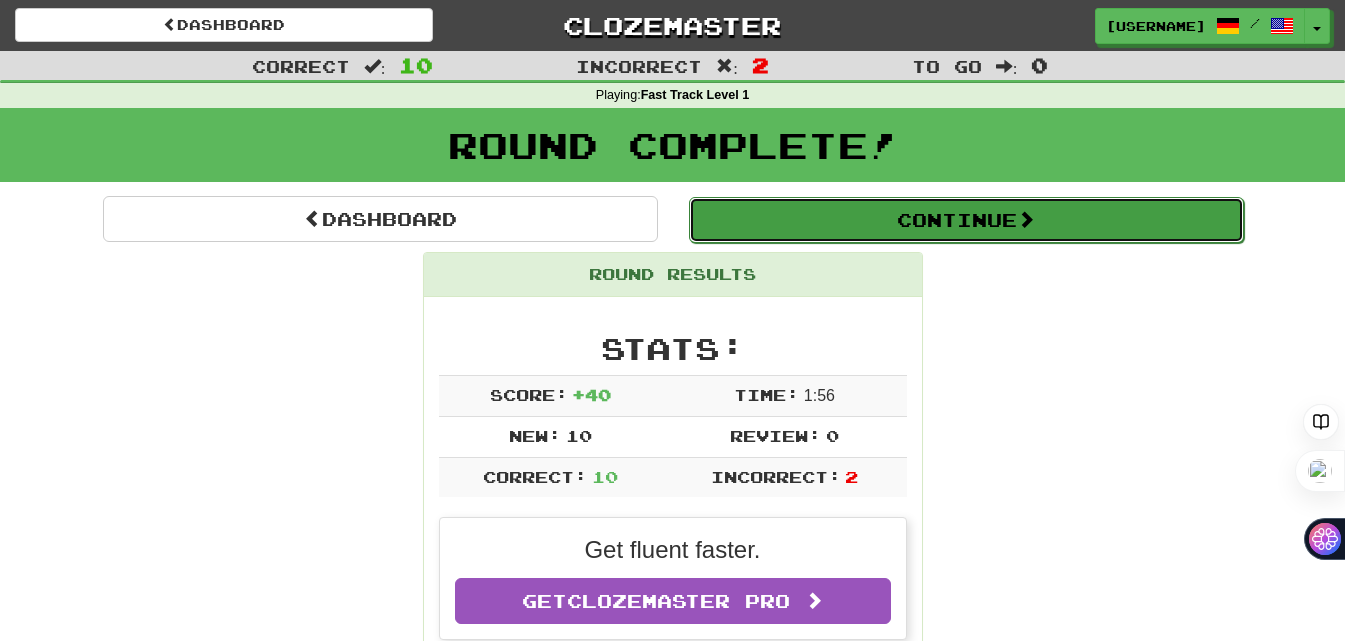 click on "Continue" at bounding box center (966, 220) 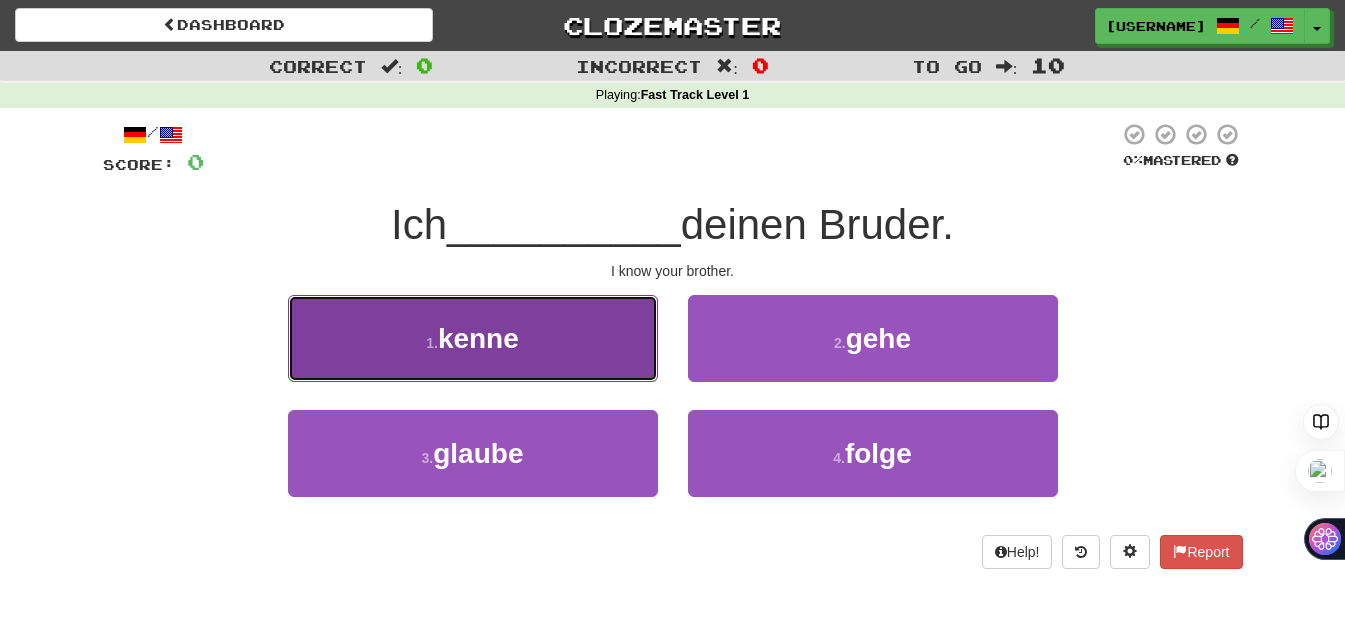 click on "1 .  kenne" at bounding box center (473, 338) 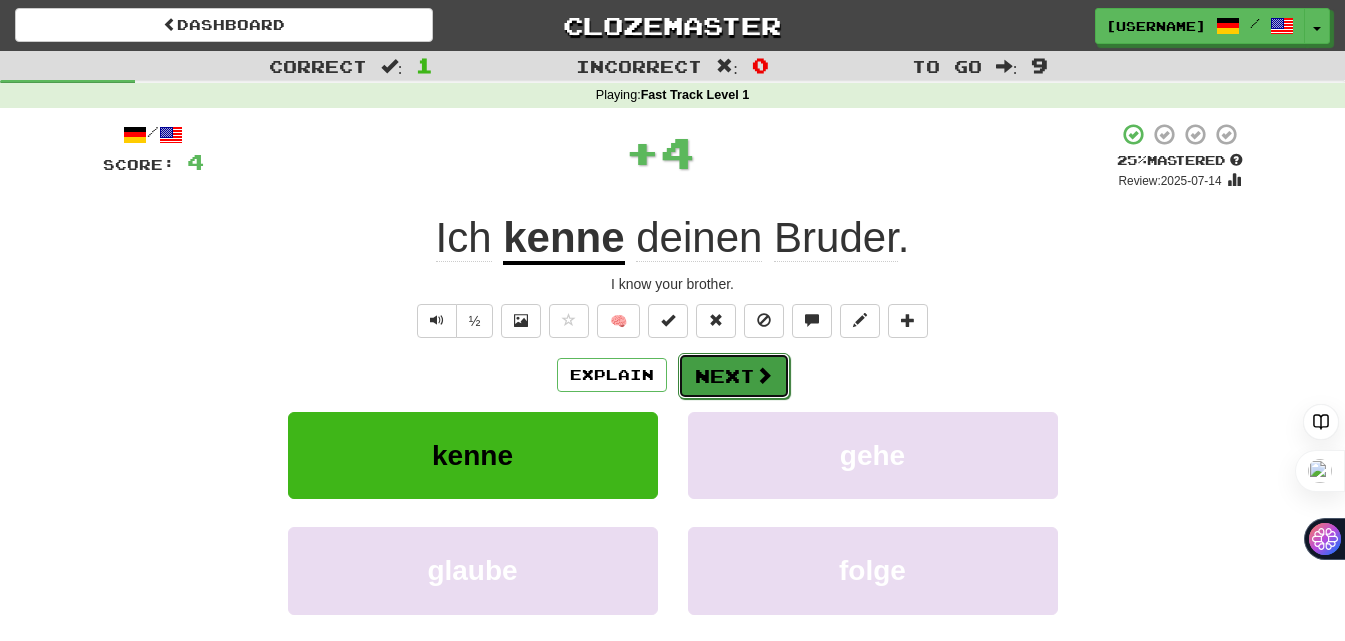 click on "Next" at bounding box center (734, 376) 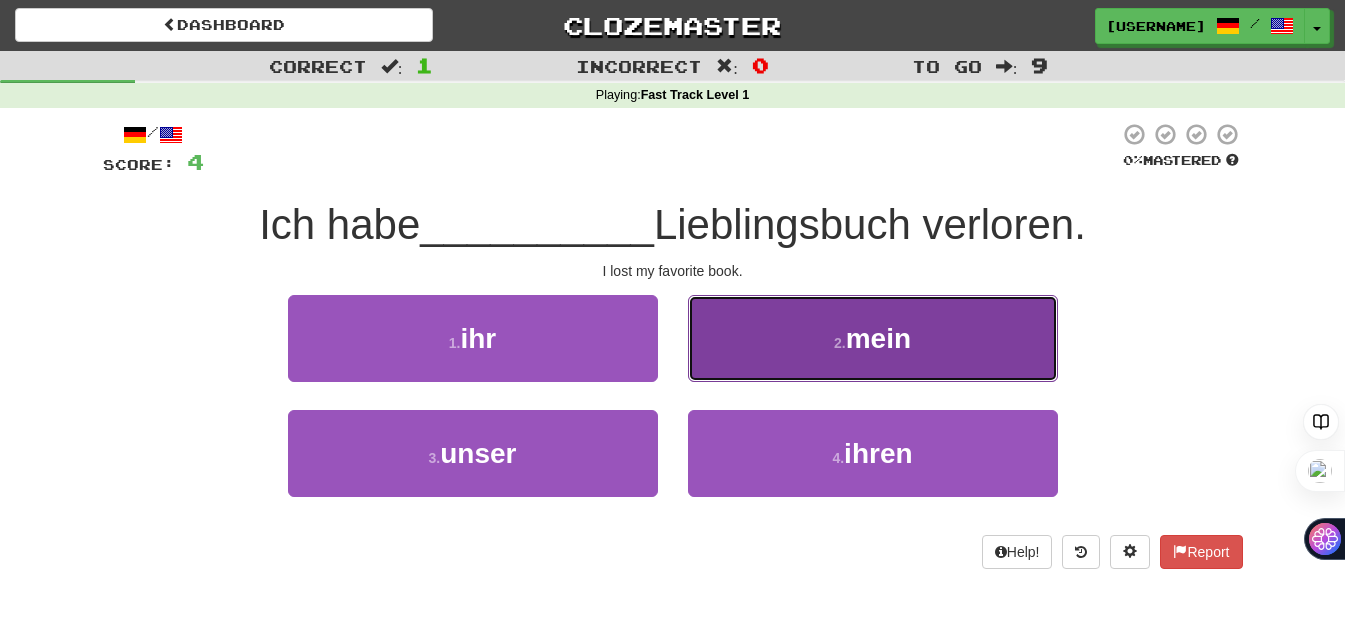 click on "2 ." at bounding box center [840, 343] 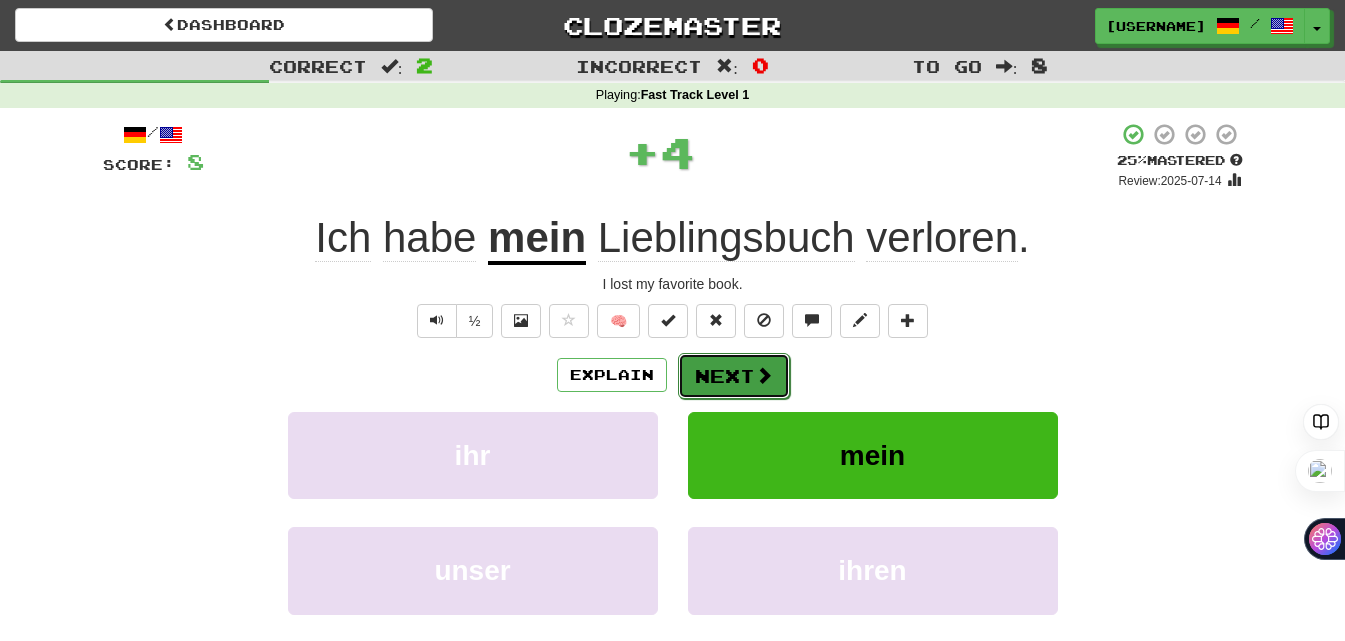 click on "Next" at bounding box center [734, 376] 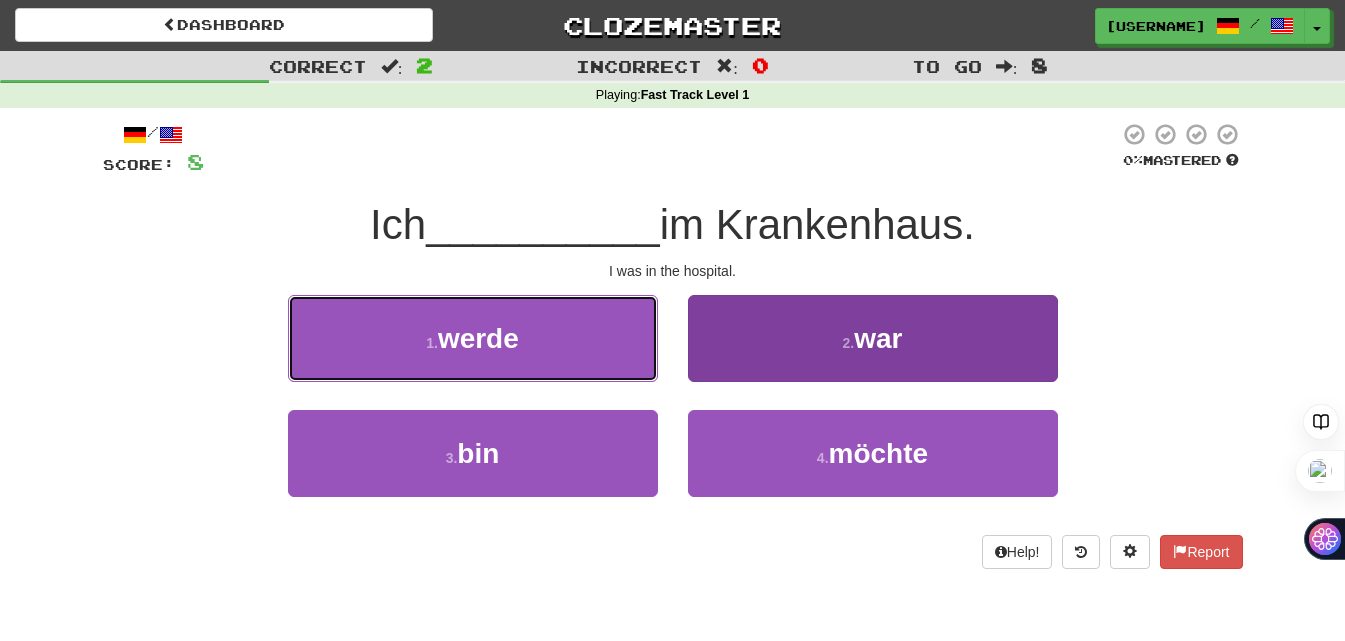 drag, startPoint x: 541, startPoint y: 353, endPoint x: 890, endPoint y: 345, distance: 349.09167 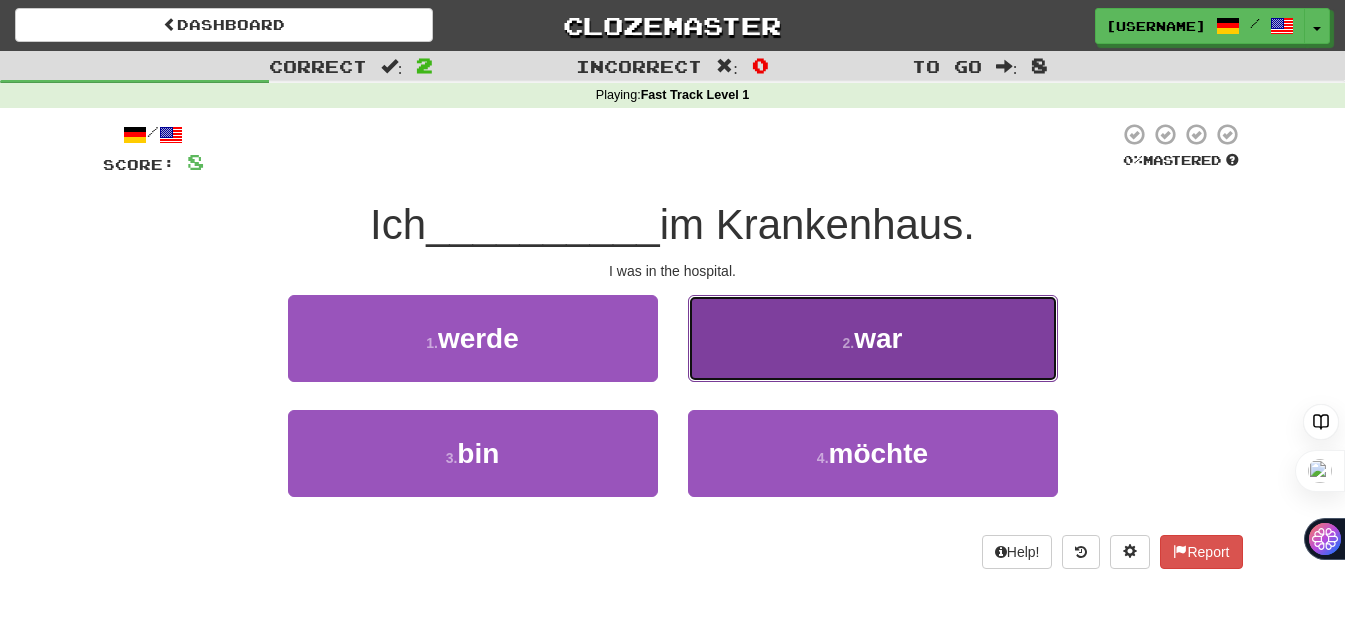 click on "war" at bounding box center [878, 338] 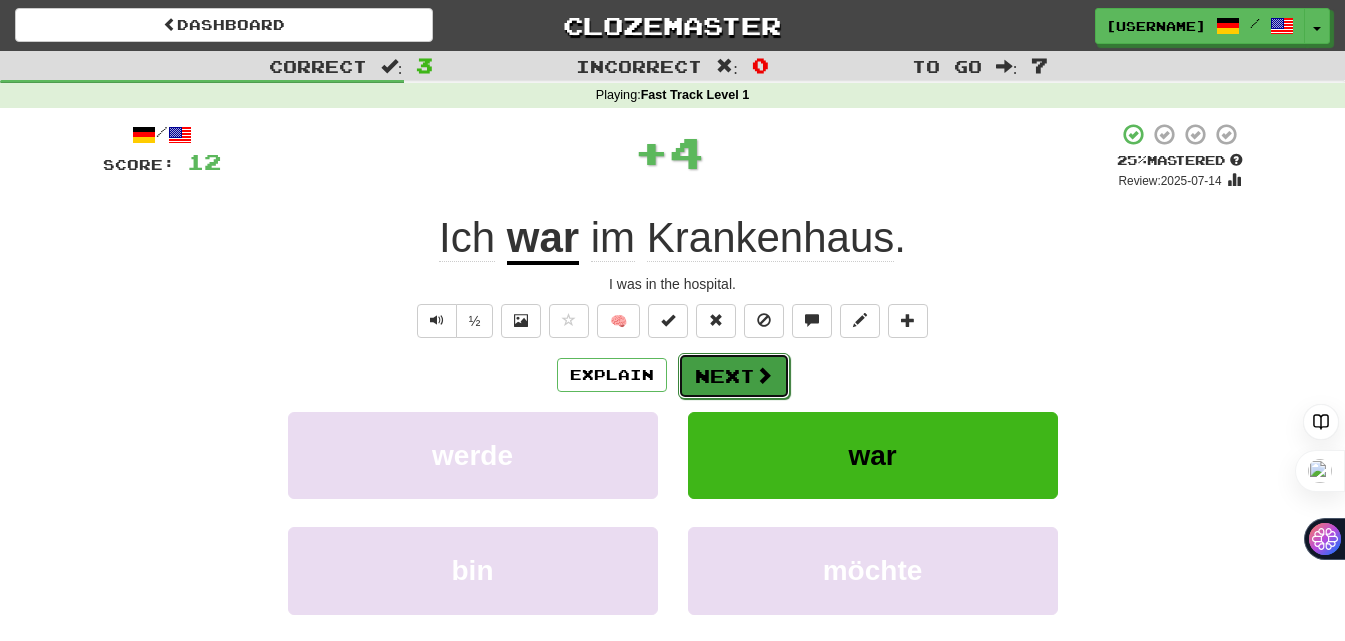 click on "Next" at bounding box center (734, 376) 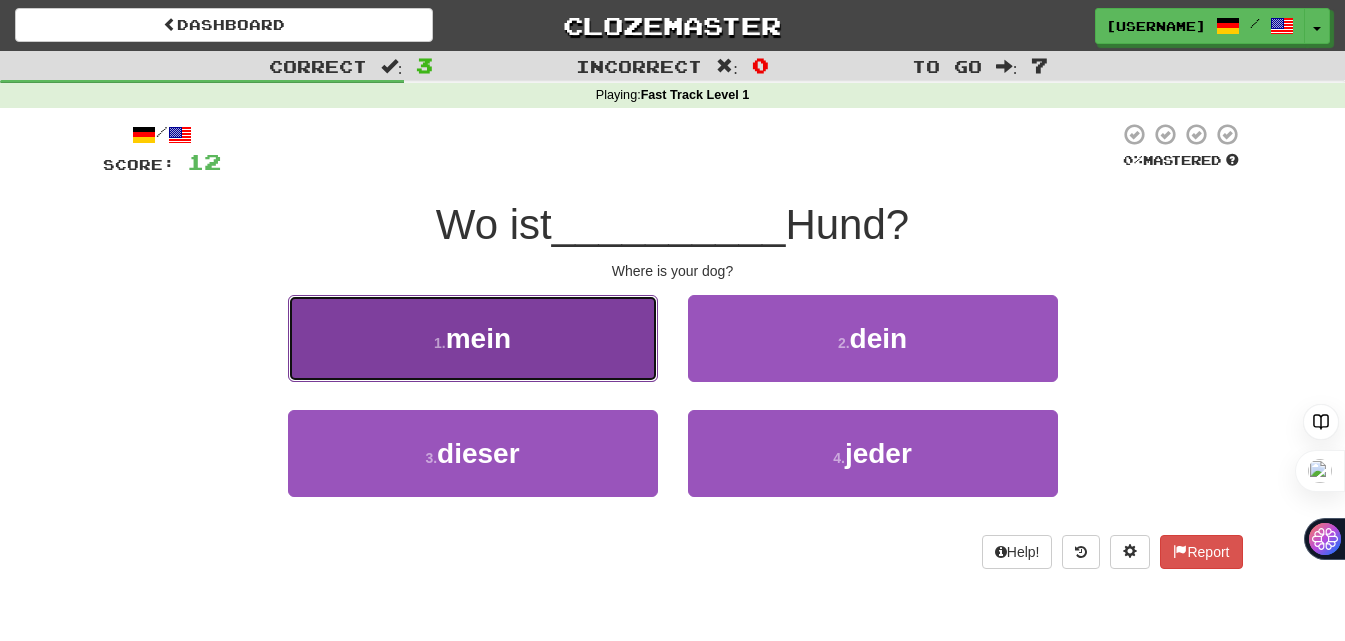click on "1 .  mein" at bounding box center (473, 338) 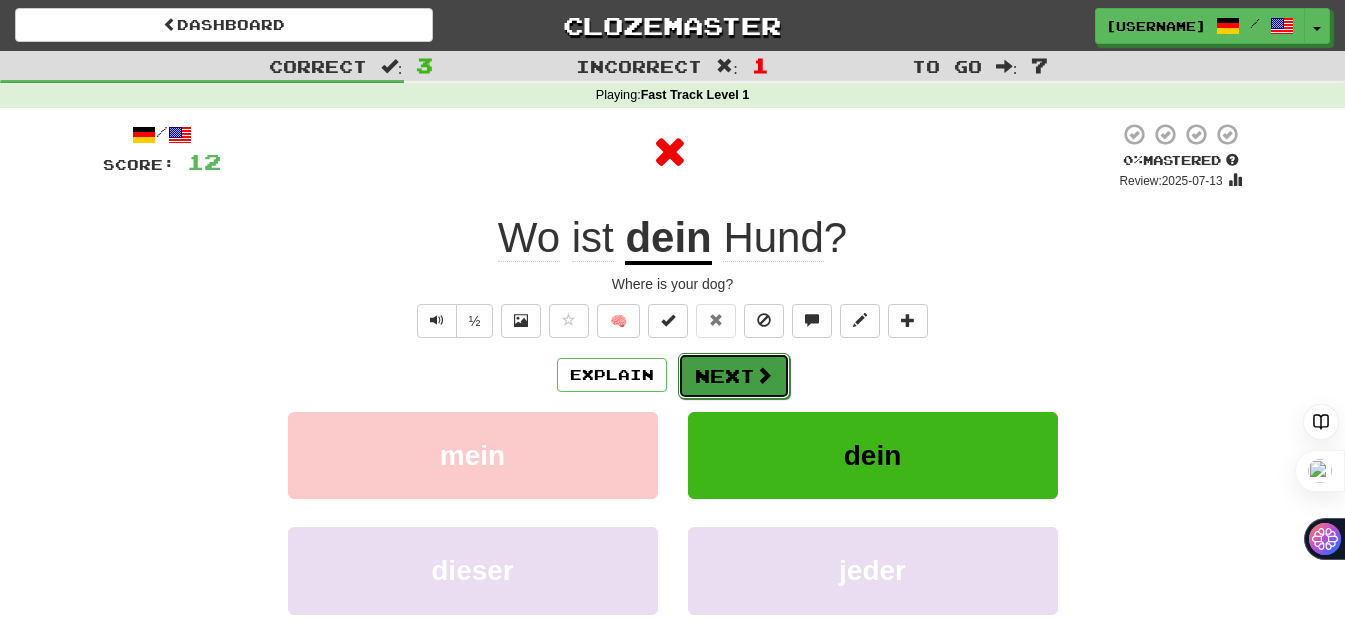 click on "Next" at bounding box center (734, 376) 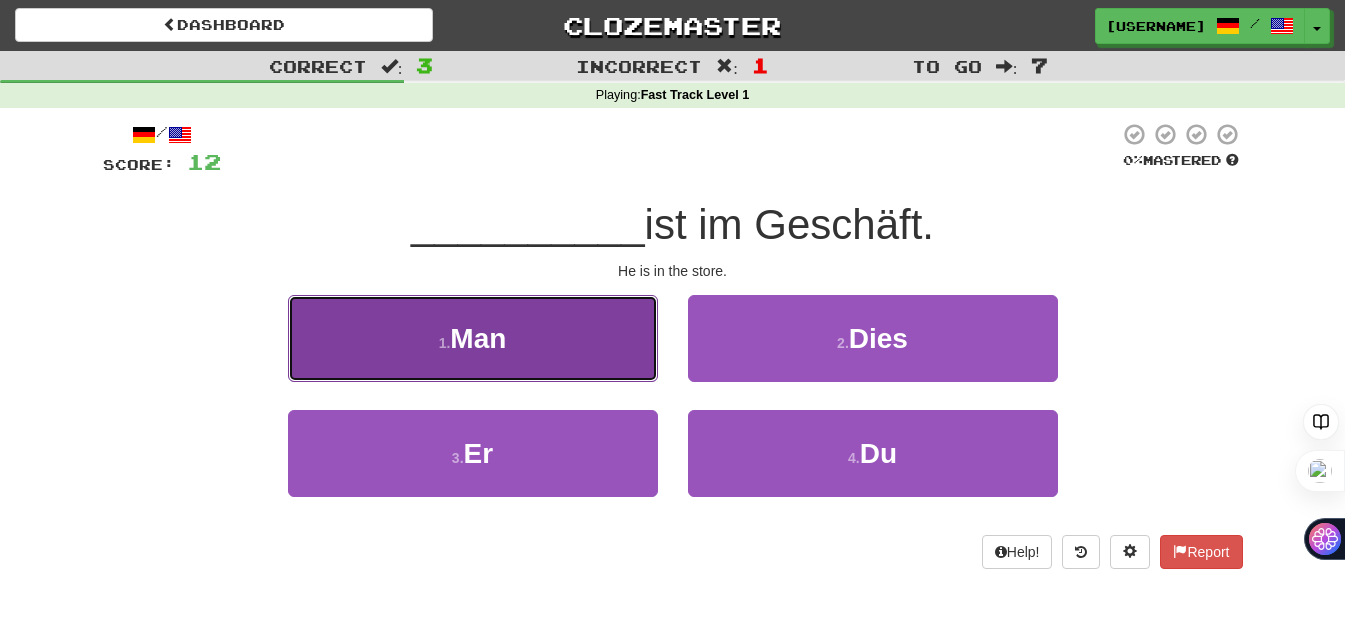 click on "1 .  Man" at bounding box center [473, 338] 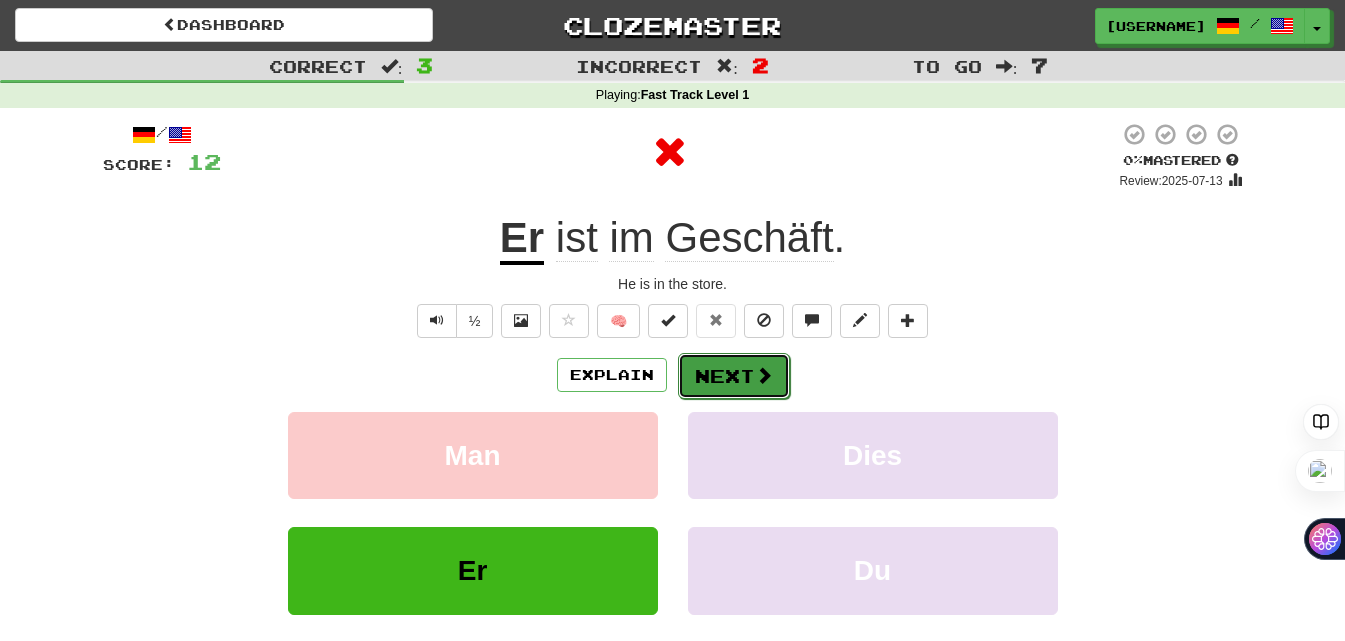click on "Next" at bounding box center (734, 376) 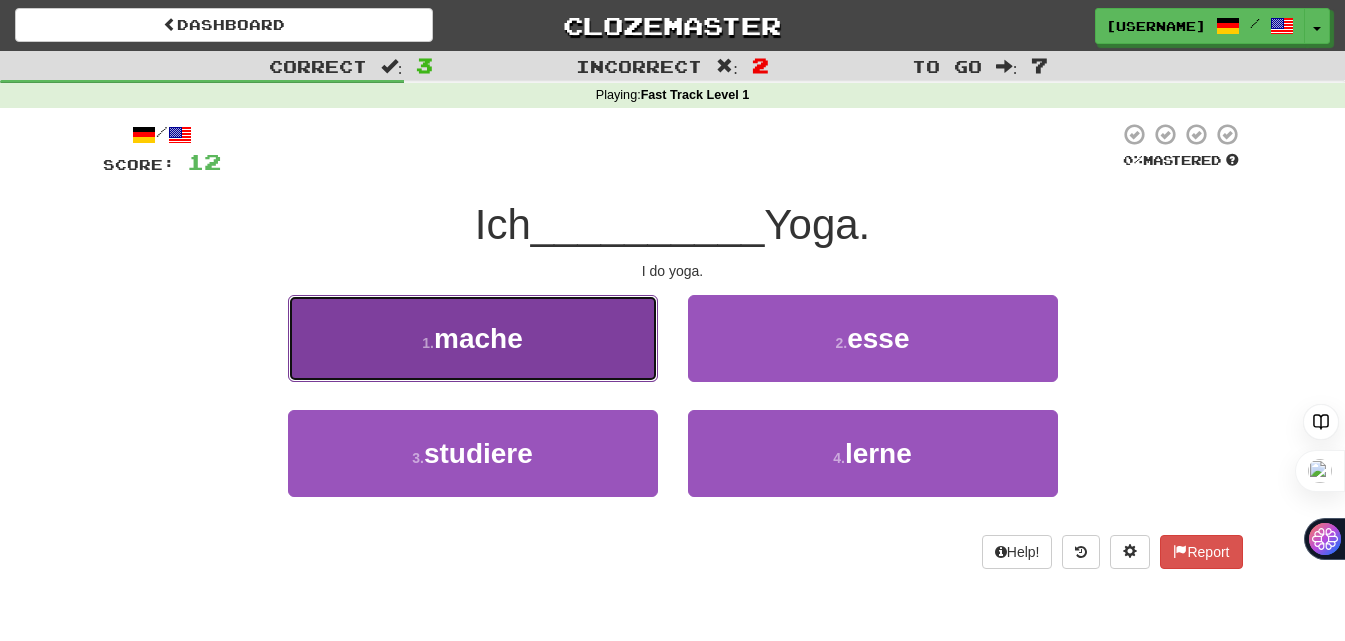 click on "1 .  mache" at bounding box center (473, 338) 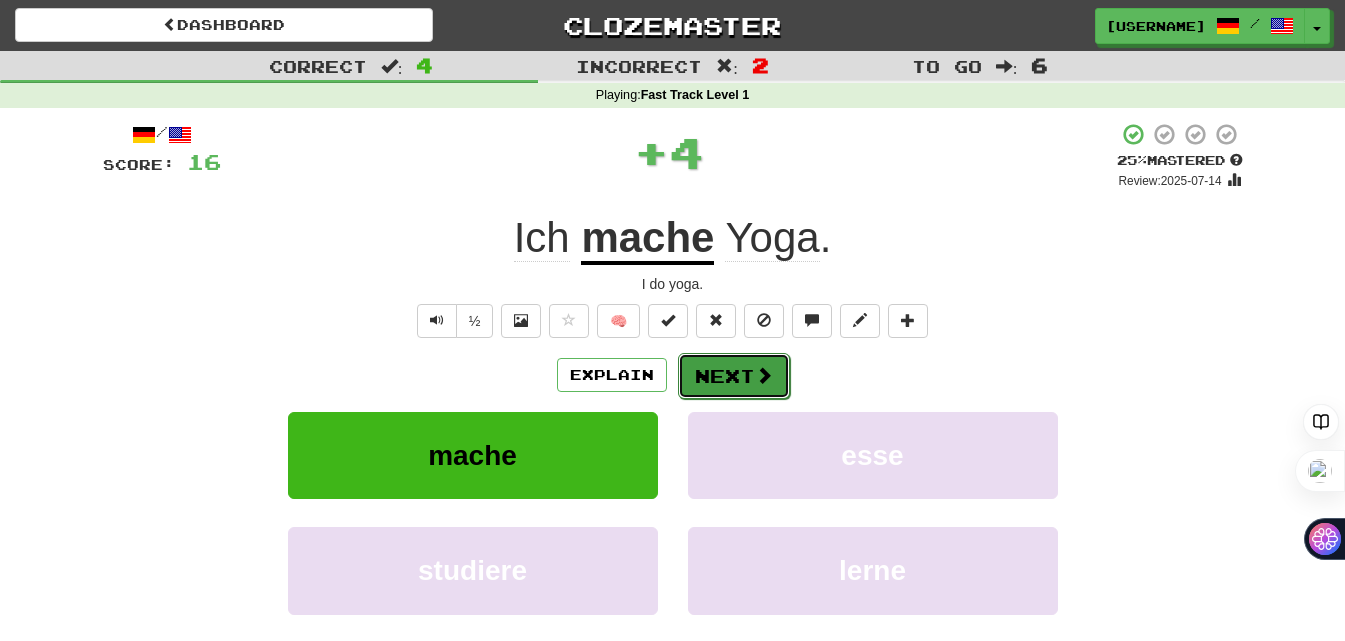 click on "Next" at bounding box center [734, 376] 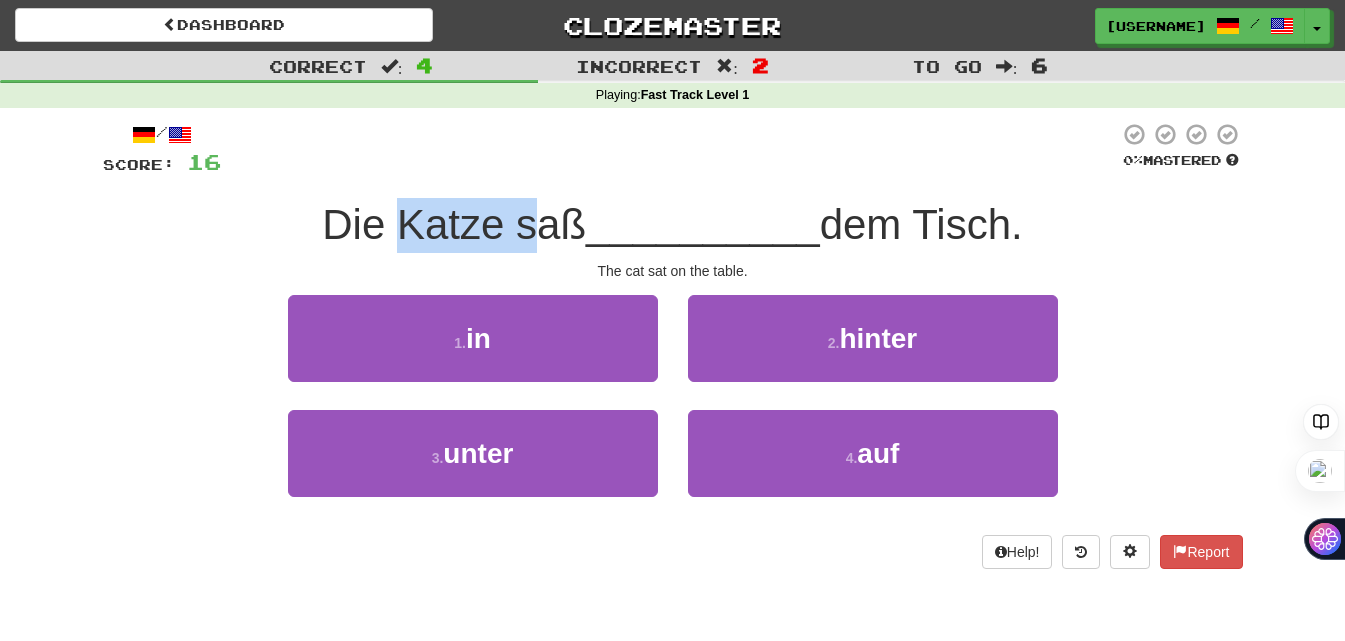 drag, startPoint x: 396, startPoint y: 236, endPoint x: 531, endPoint y: 230, distance: 135.13327 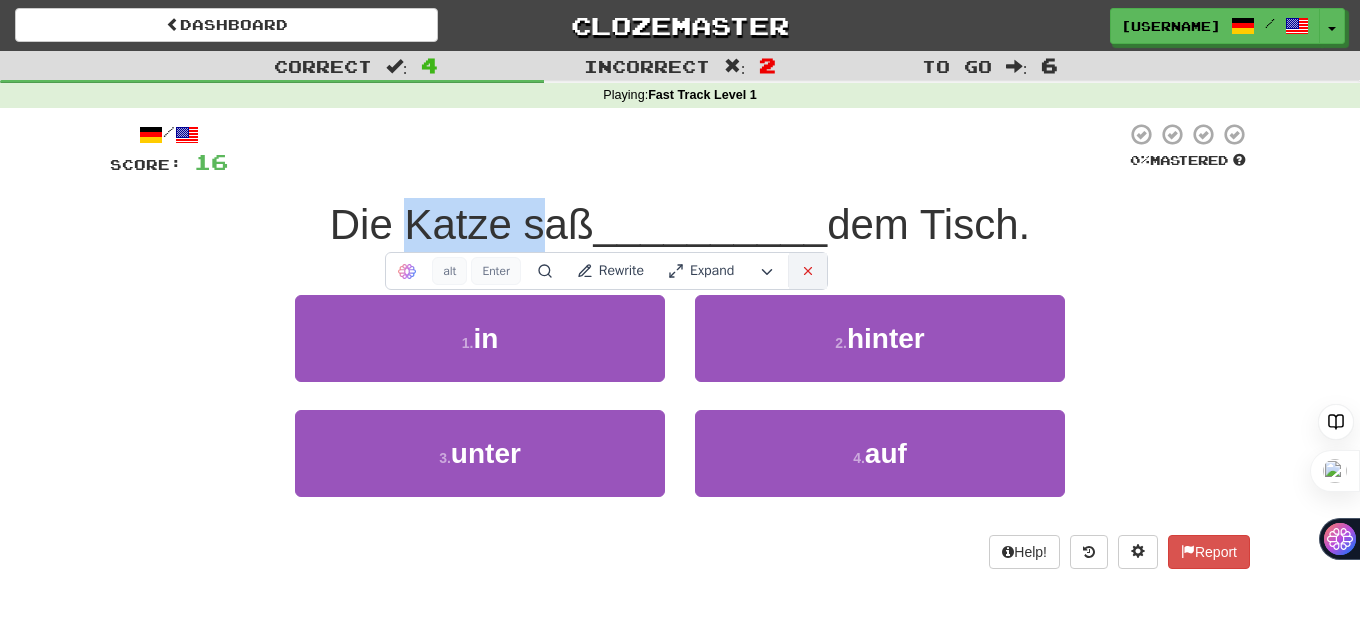 click 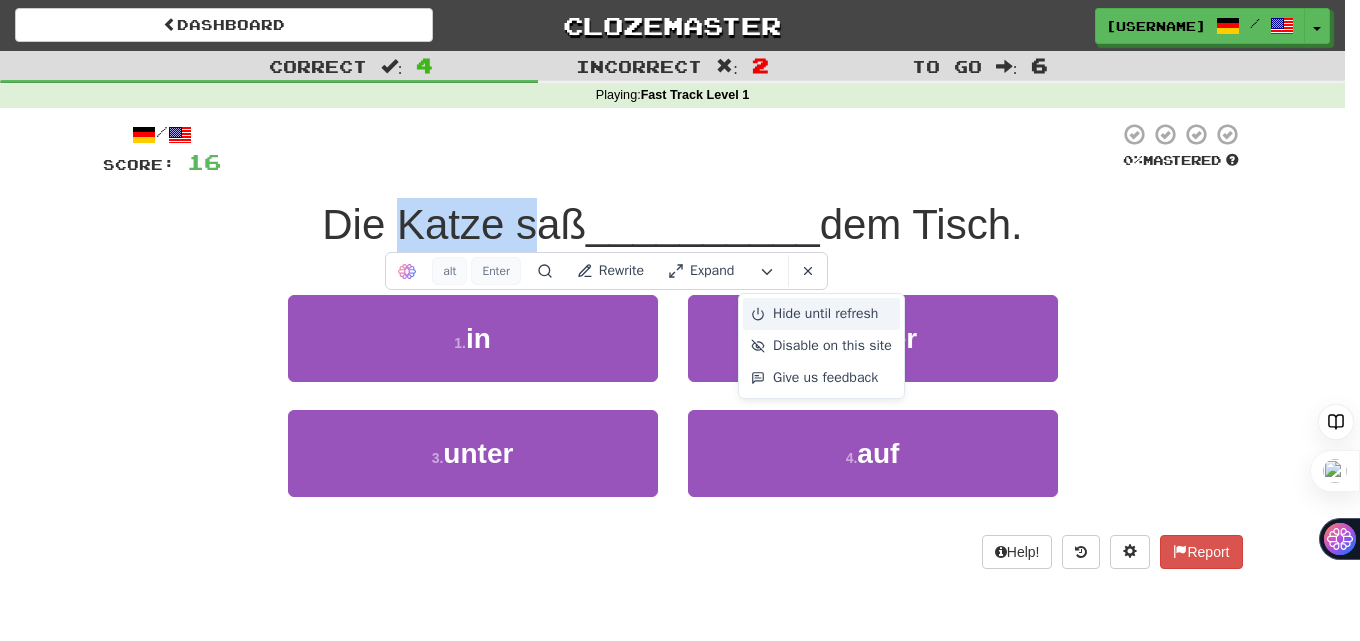 click on "Hide until refresh" at bounding box center (825, 314) 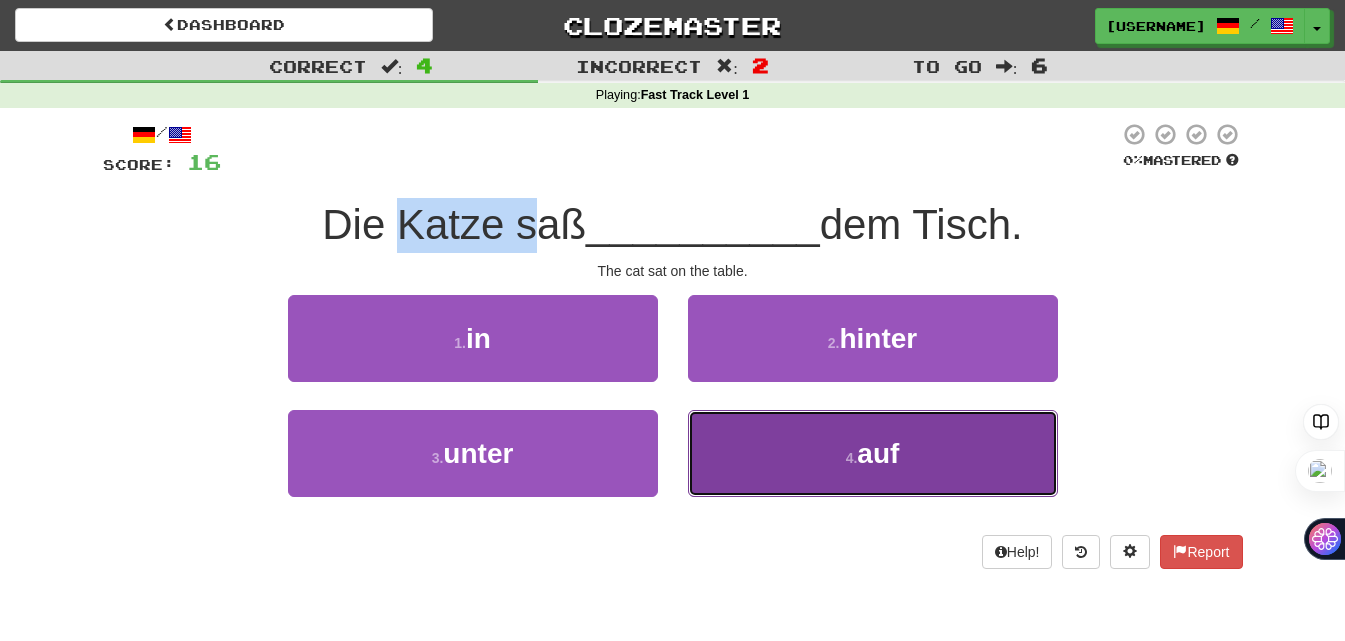 click on "4 .  auf" at bounding box center [873, 453] 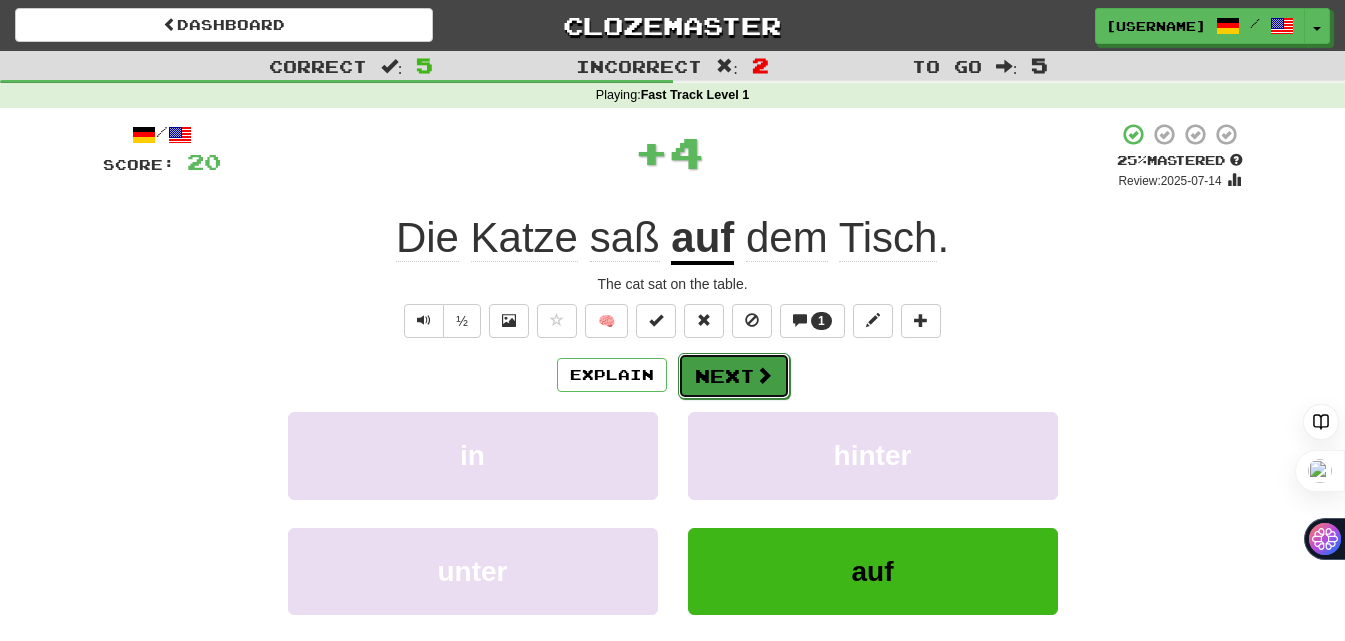 click on "Next" at bounding box center (734, 376) 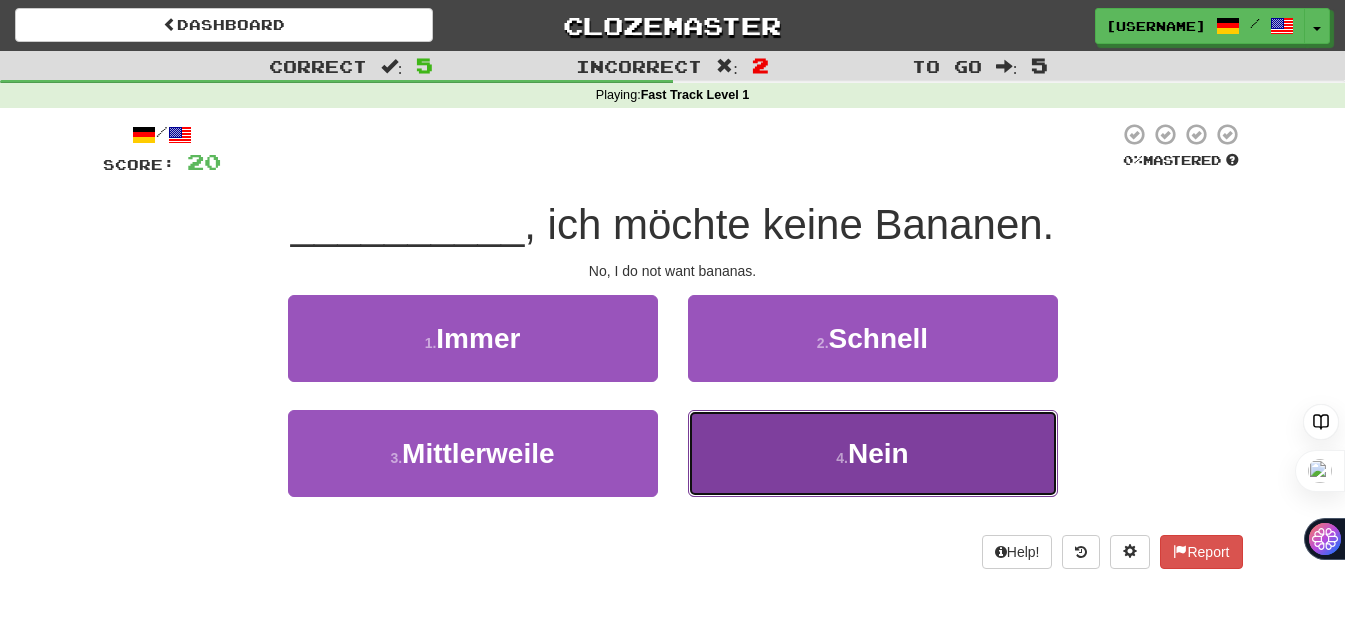 click on "4 .  Nein" at bounding box center [873, 453] 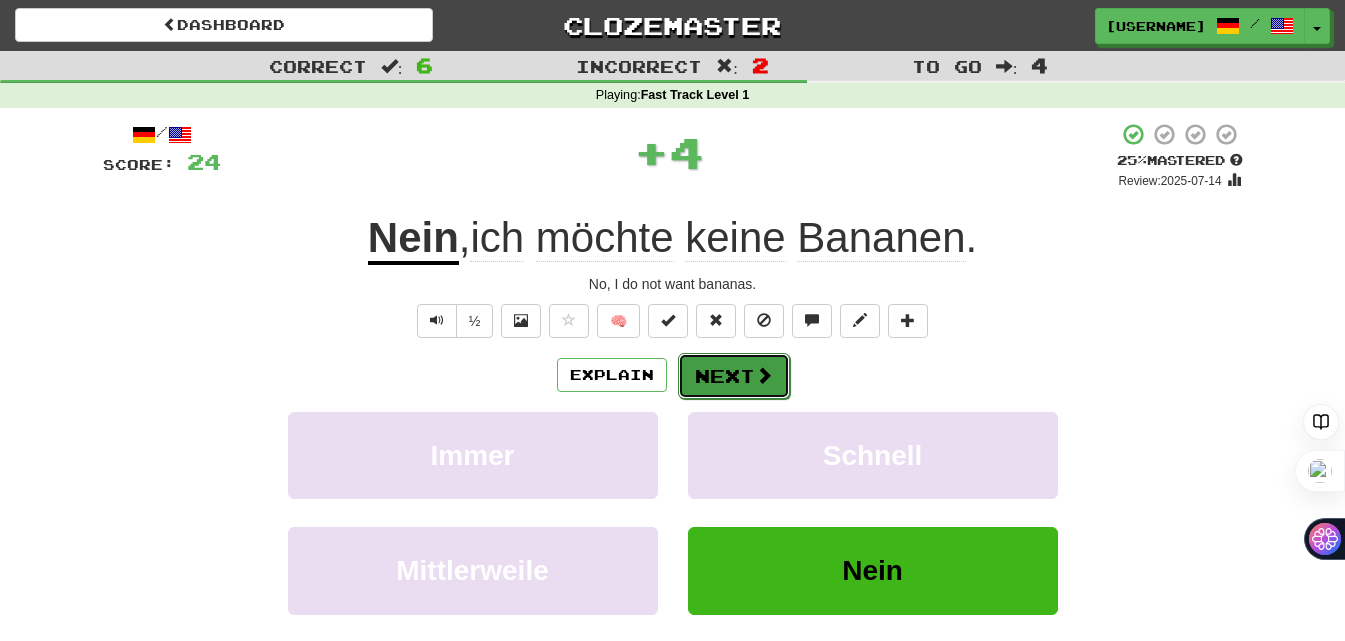 click on "Next" at bounding box center (734, 376) 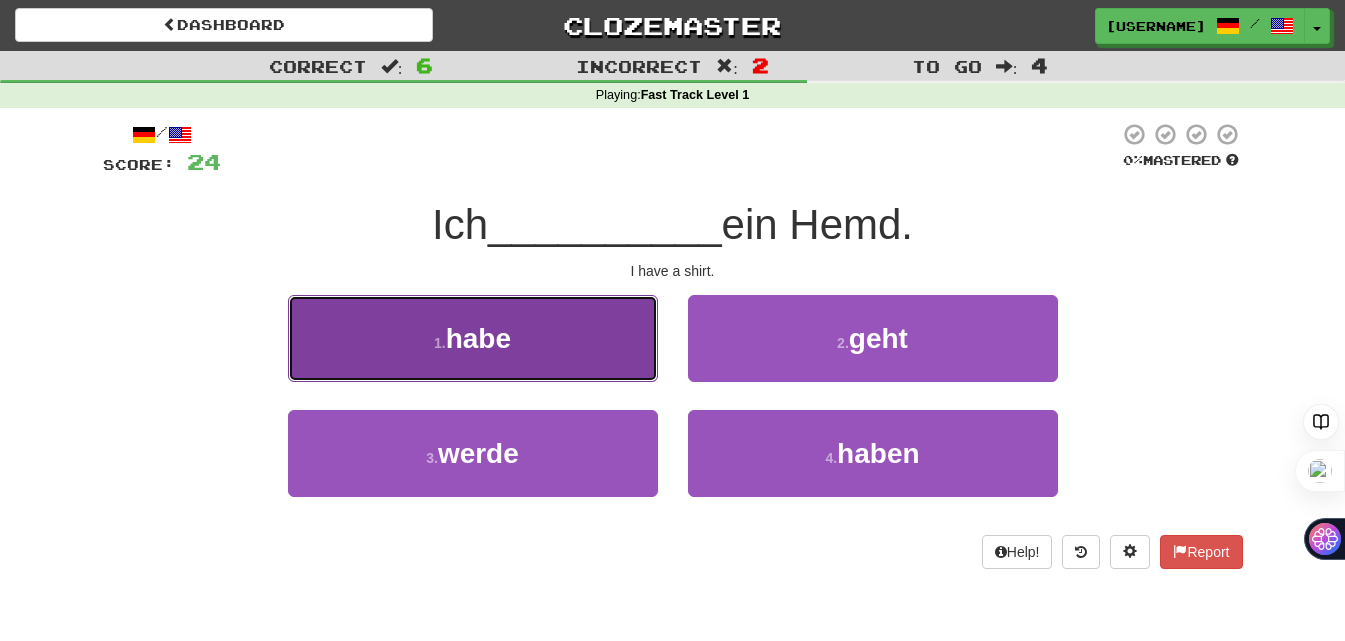 click on "1 .  habe" at bounding box center (473, 338) 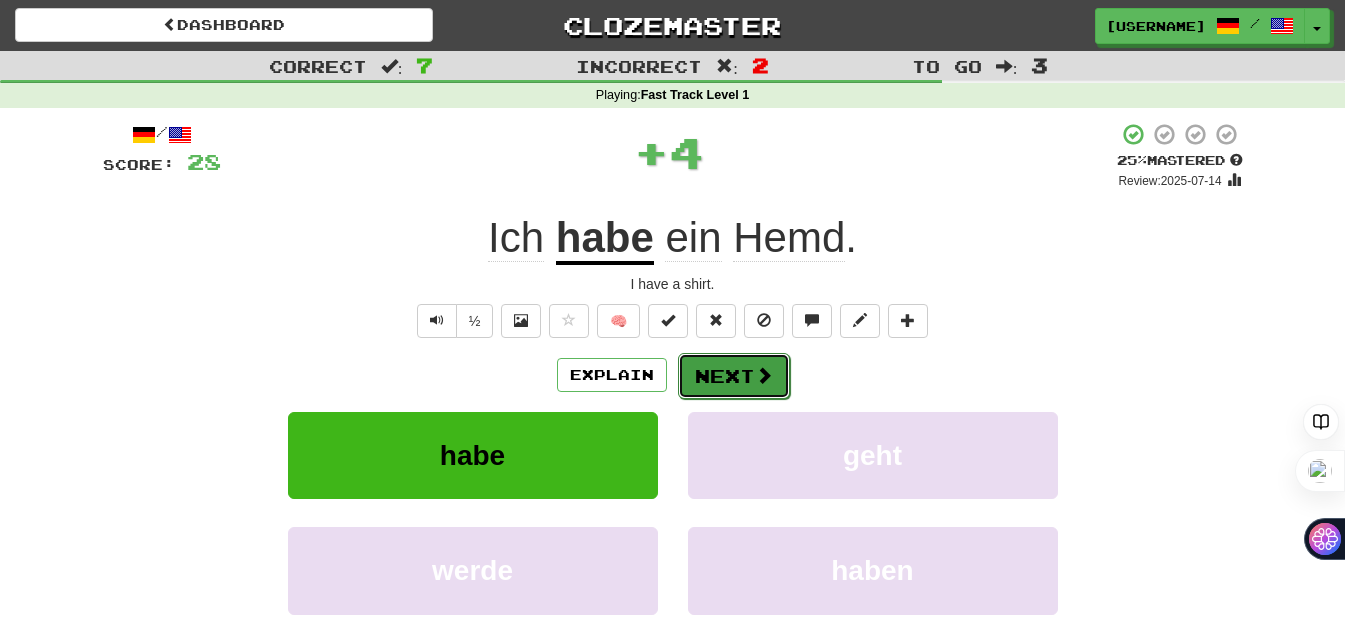 click at bounding box center (764, 375) 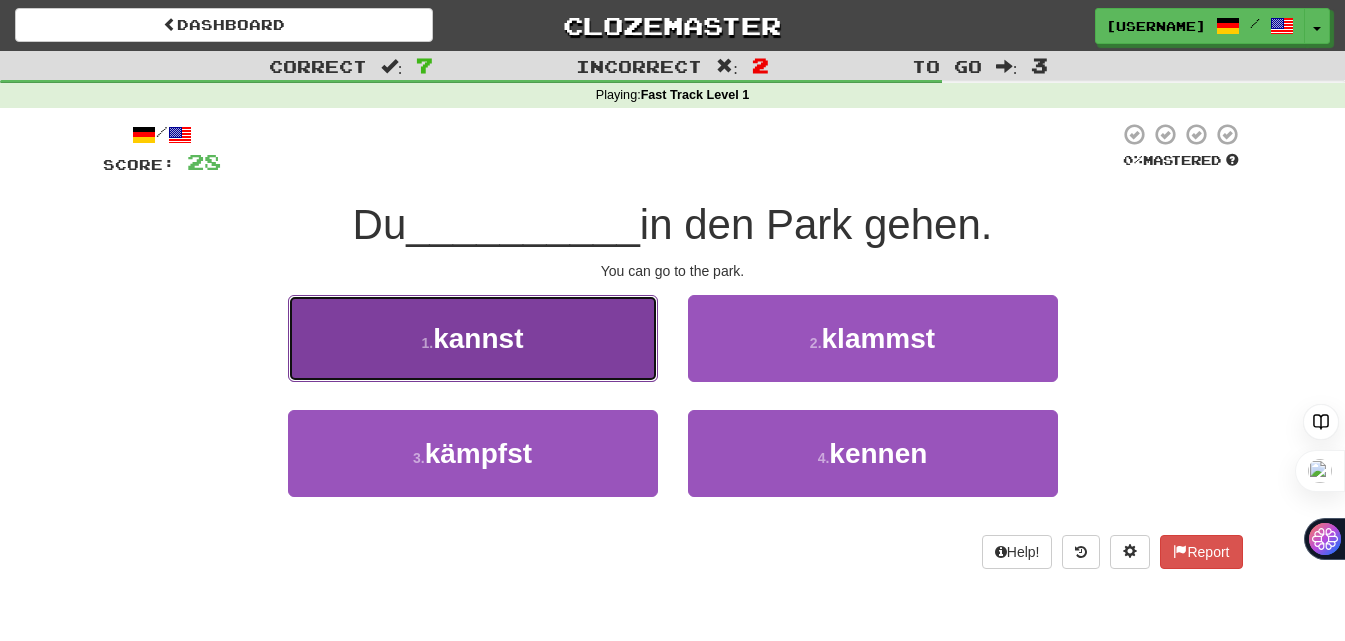 click on "1 .  kannst" at bounding box center (473, 338) 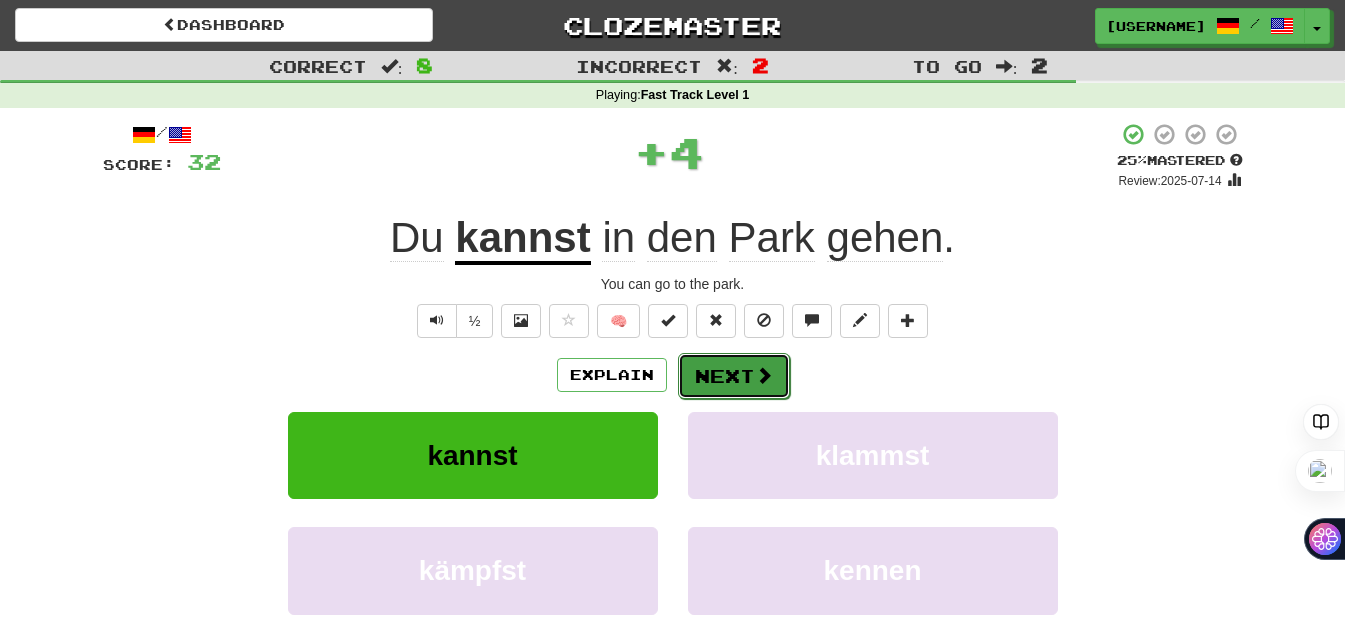 click at bounding box center (764, 375) 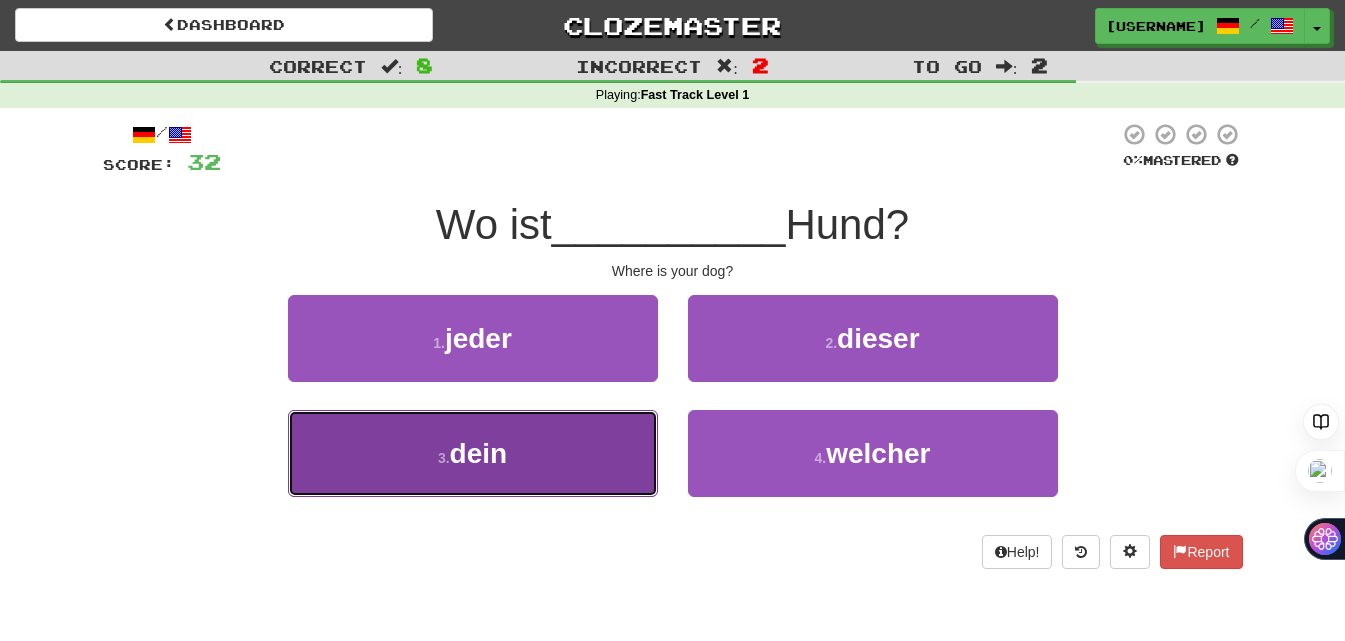 click on "3 .  dein" at bounding box center (473, 453) 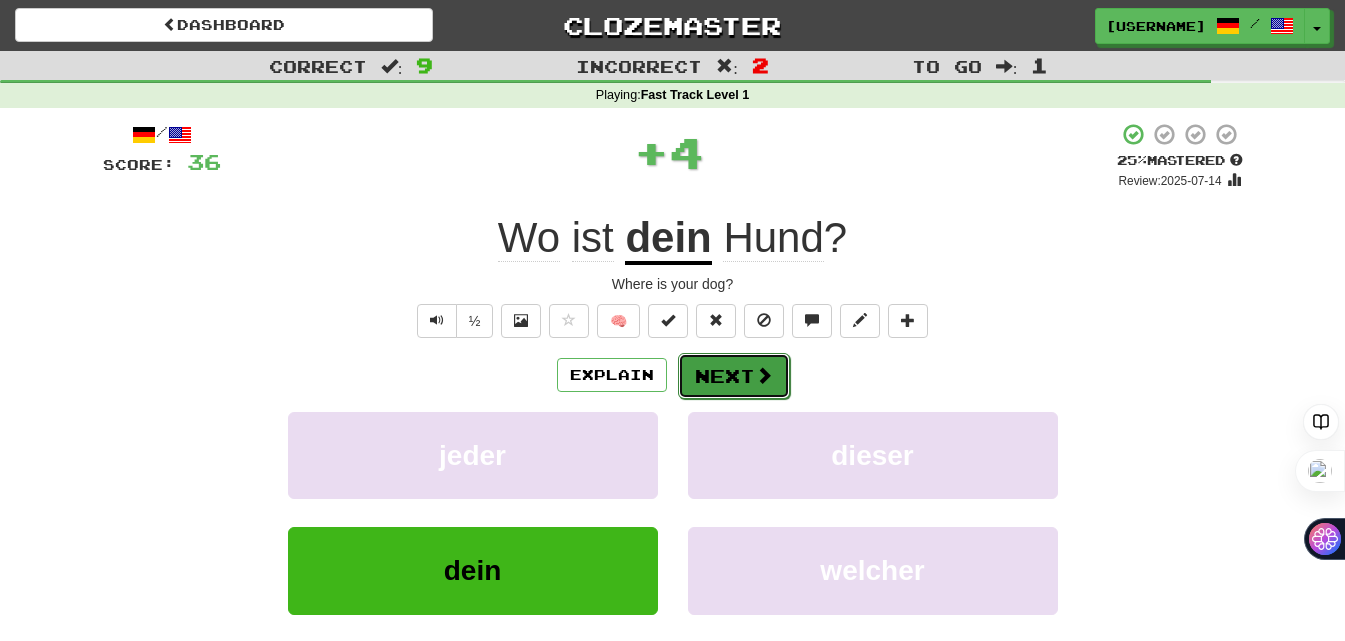 click at bounding box center (764, 375) 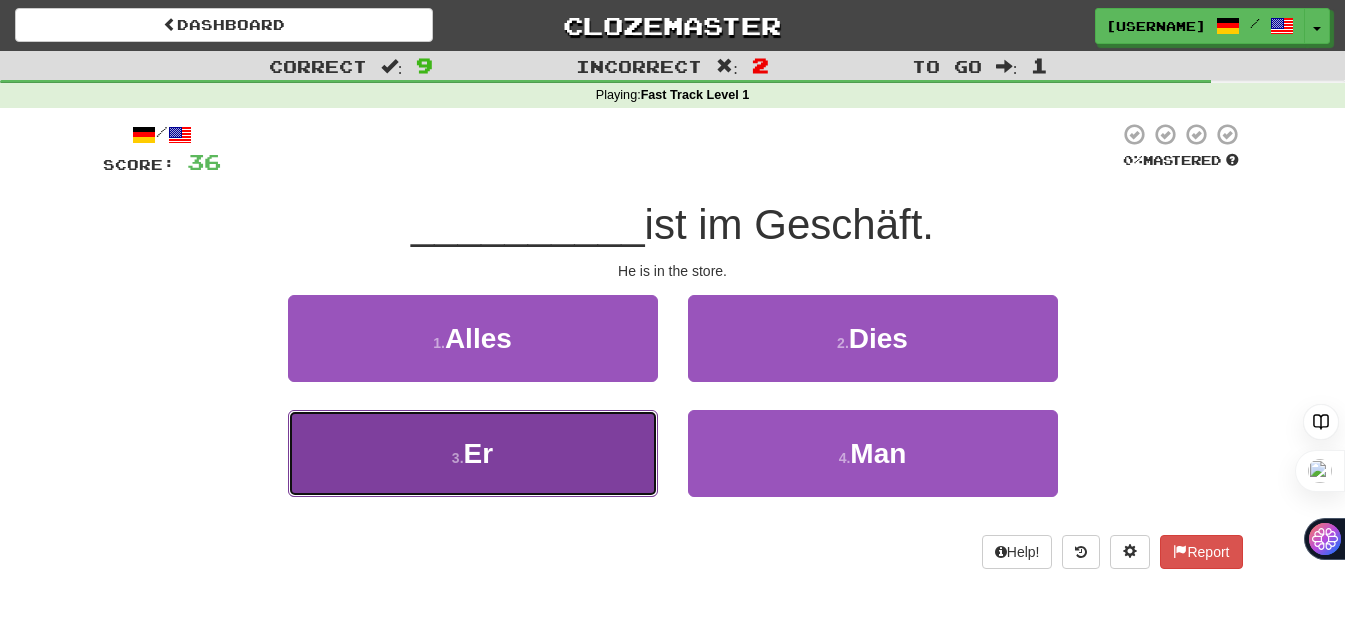 click on "3 .  Er" at bounding box center [473, 453] 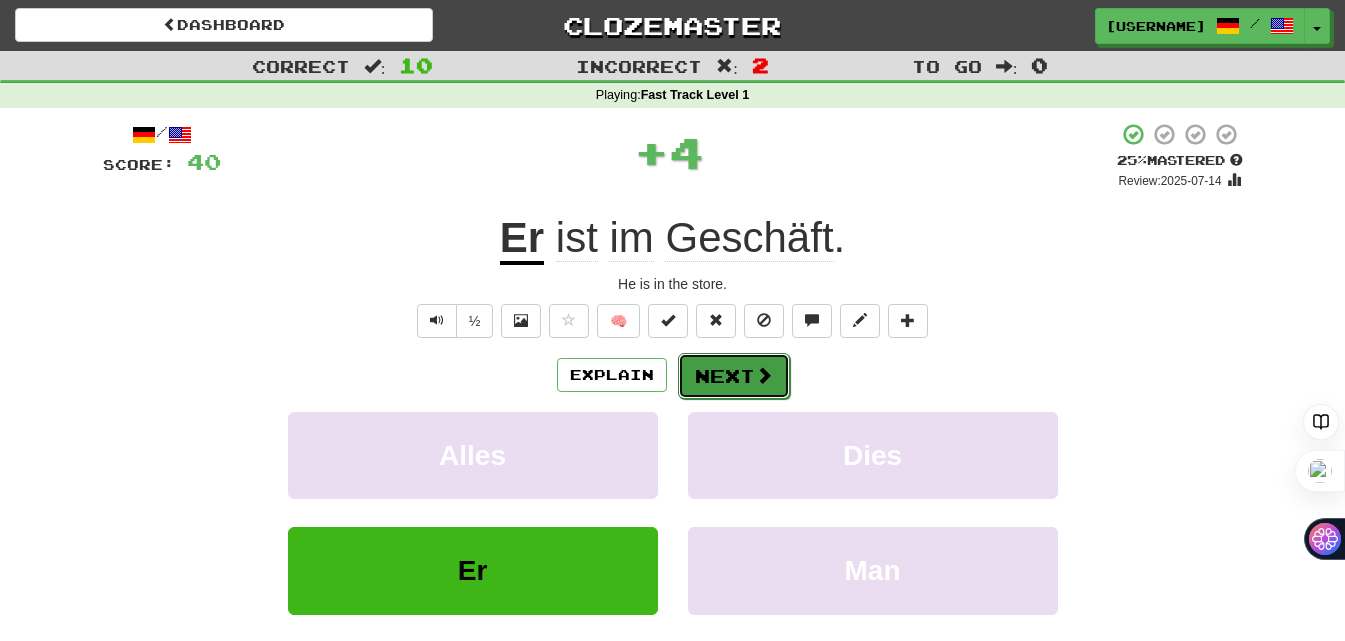 click on "Next" at bounding box center [734, 376] 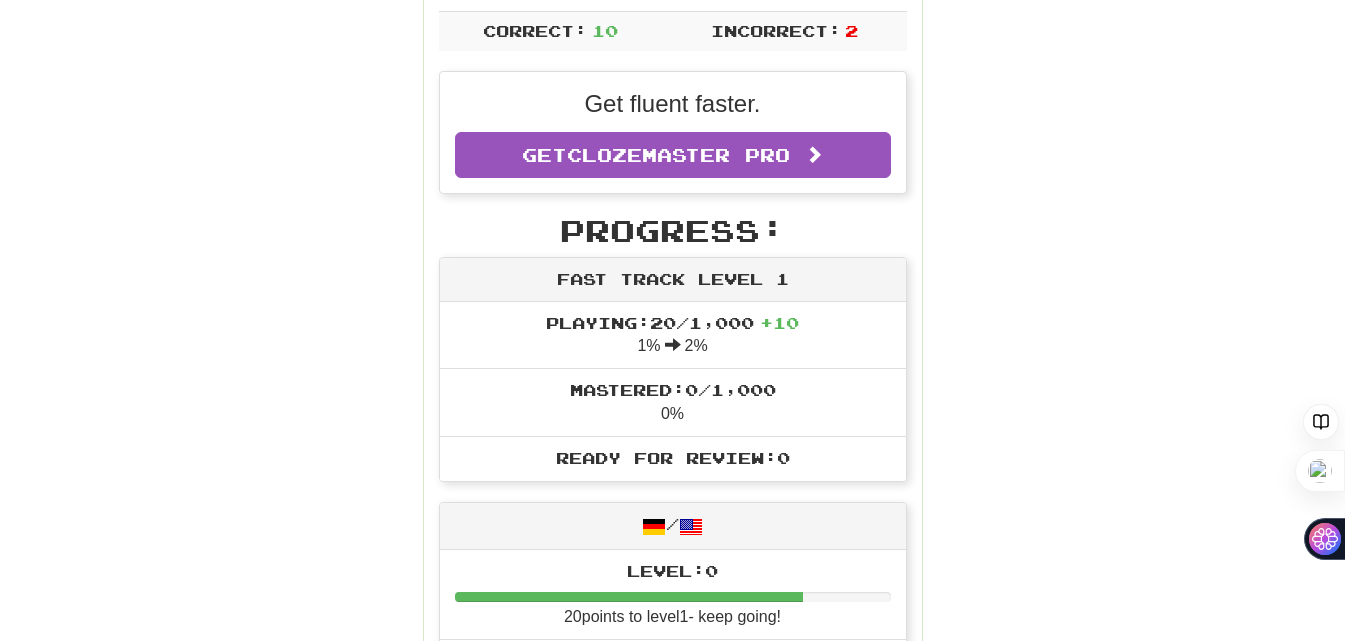 scroll, scrollTop: 0, scrollLeft: 0, axis: both 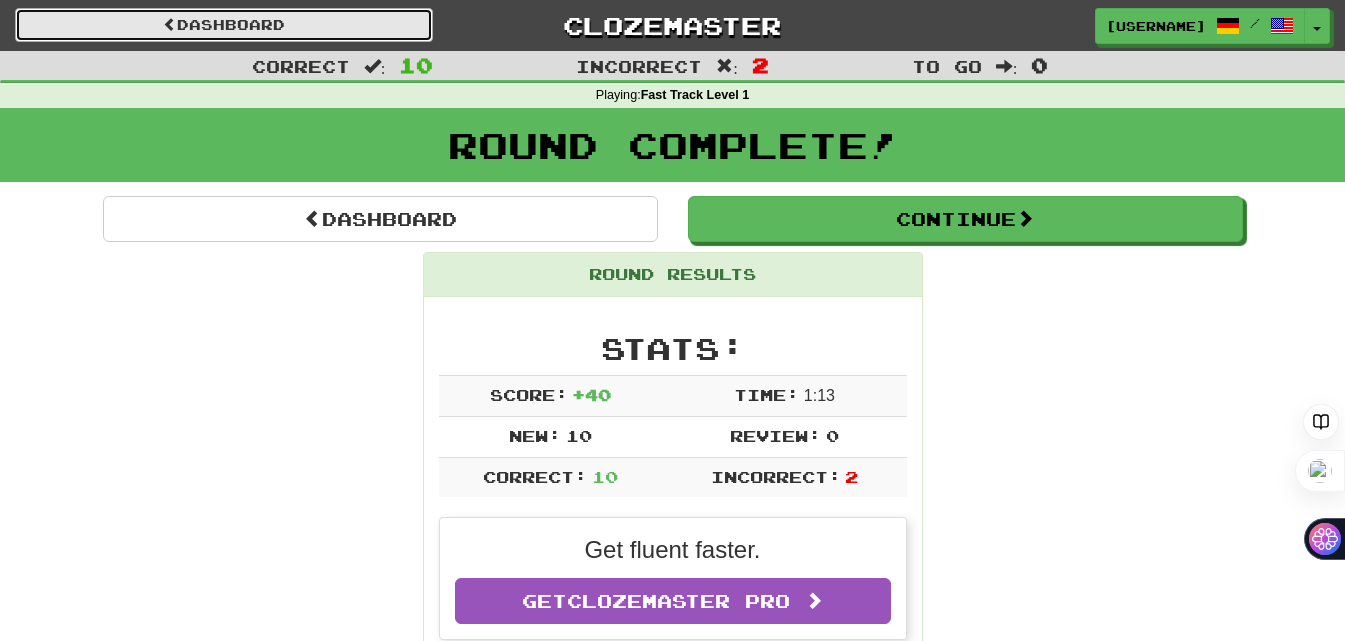 click on "Dashboard" at bounding box center (224, 25) 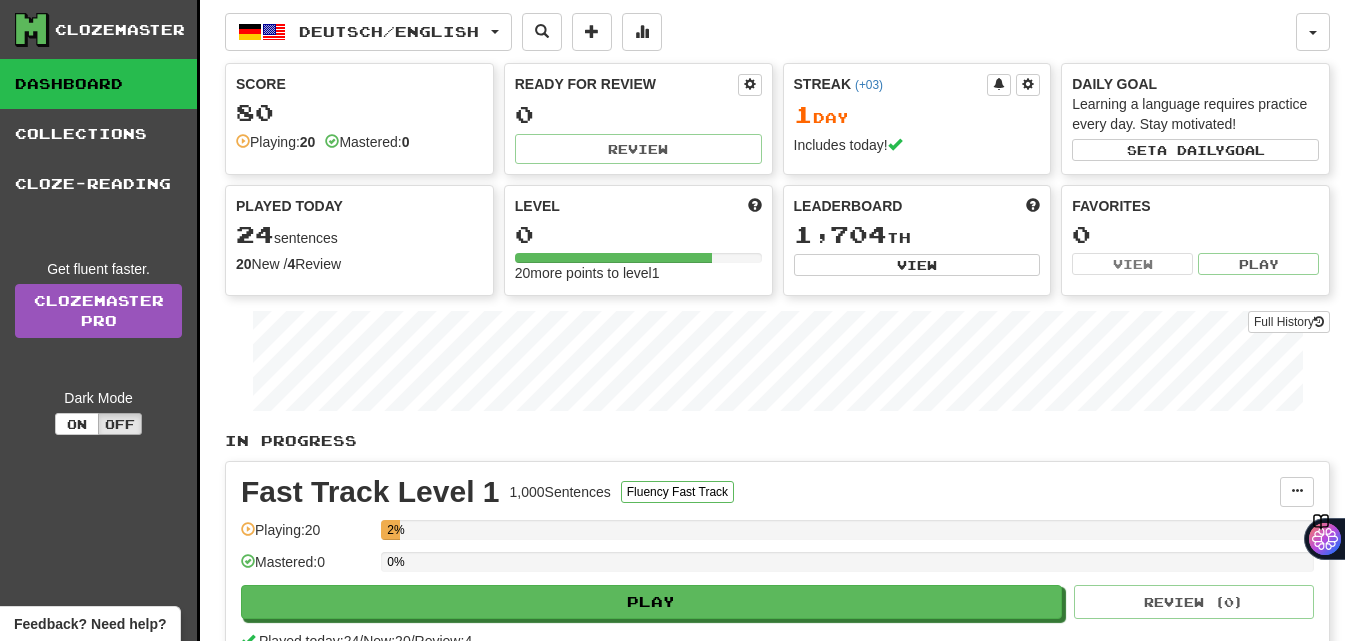 scroll, scrollTop: 0, scrollLeft: 0, axis: both 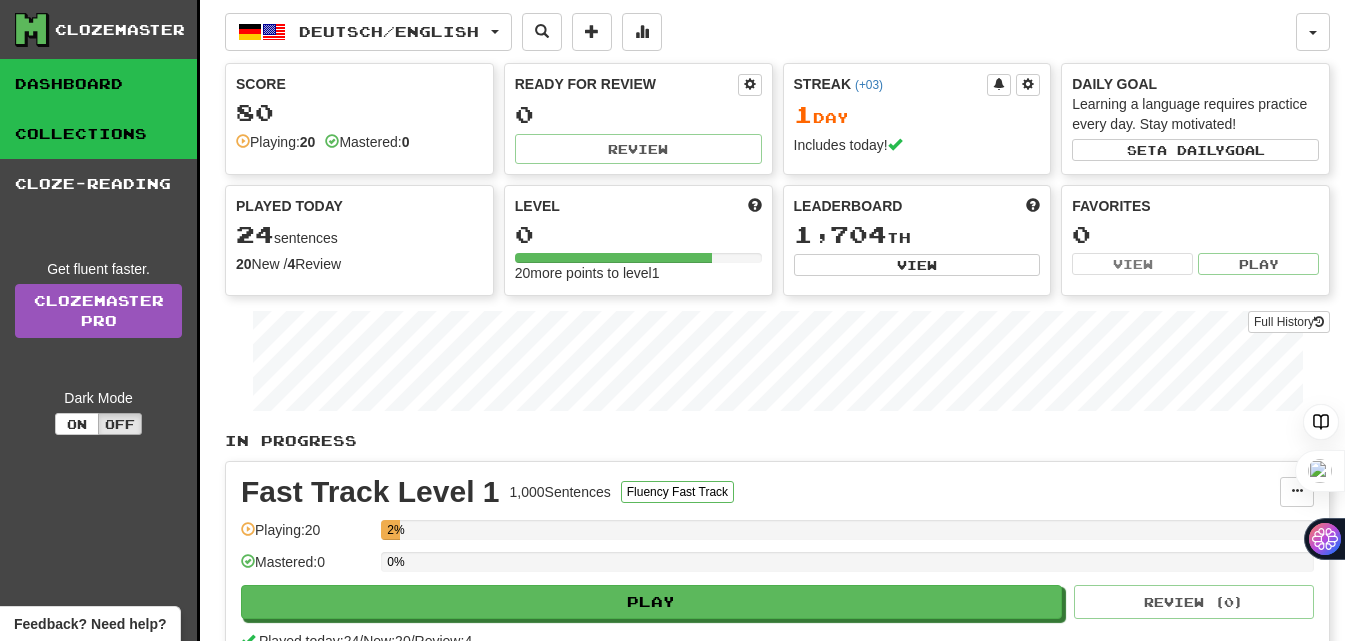 click on "Collections" at bounding box center (98, 134) 